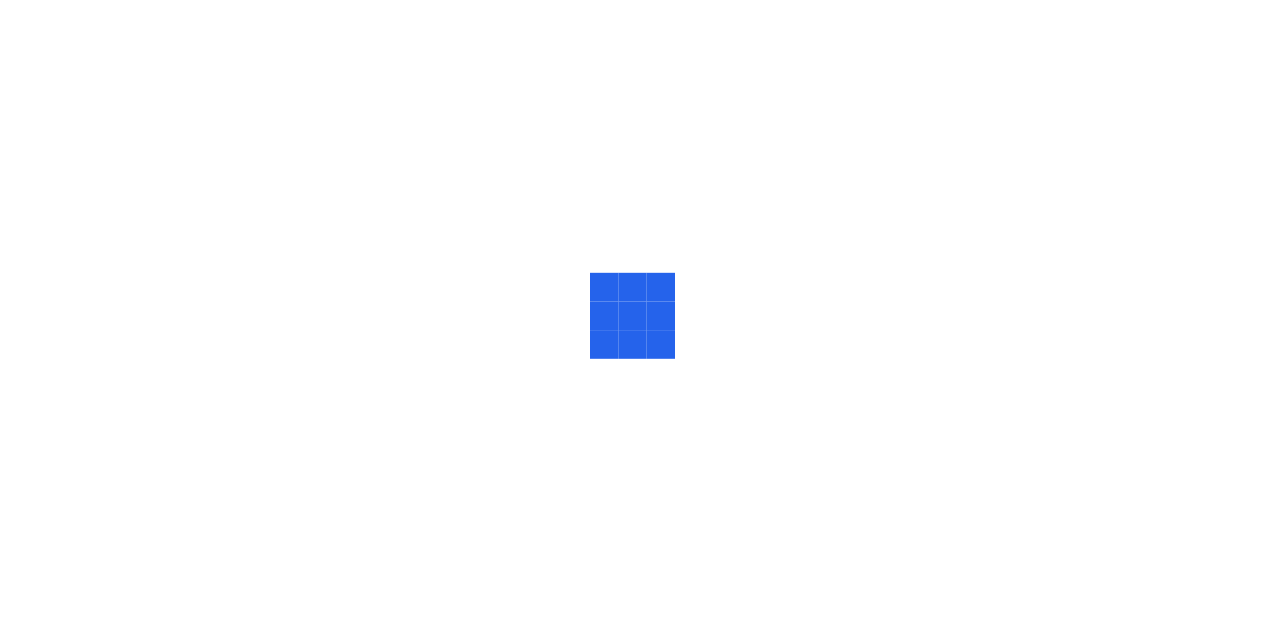 scroll, scrollTop: 0, scrollLeft: 0, axis: both 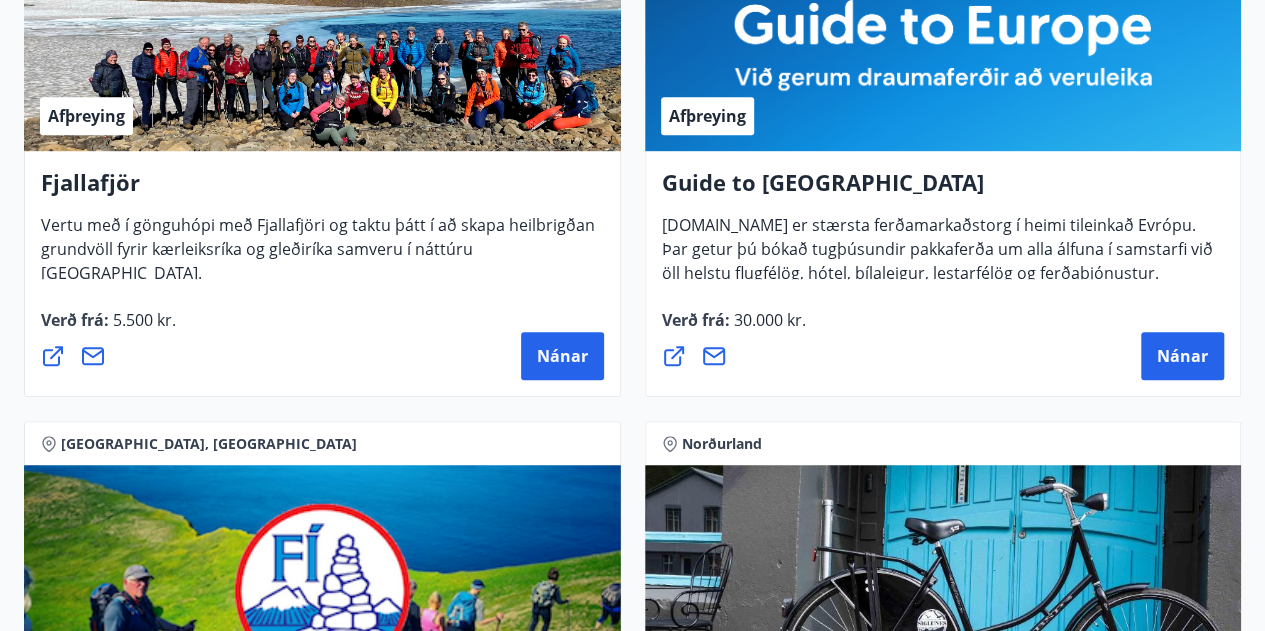 click on "Höfuðborgarsvæðið Afþreying Guide to Europe [DOMAIN_NAME] er stærsta ferðamarkaðstorg í heimi tileinkað Evrópu. Þar getur þú bókað tugþúsundir pakkaferða um alla álfuna í samstarfi við öll helstu flugfélög, hótel, bílaleigur, lestarfélög og ferðaþjónustur. Verð frá : 30.000 kr. [GEOGRAPHIC_DATA]" at bounding box center [943, 126] 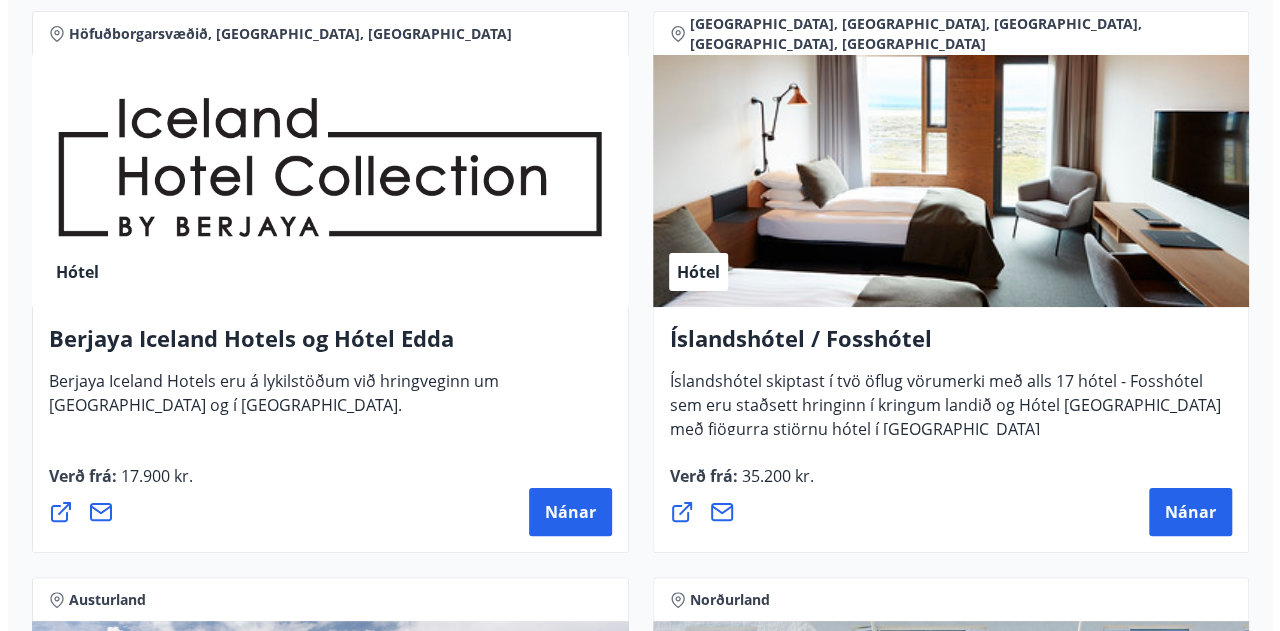 scroll, scrollTop: 3875, scrollLeft: 0, axis: vertical 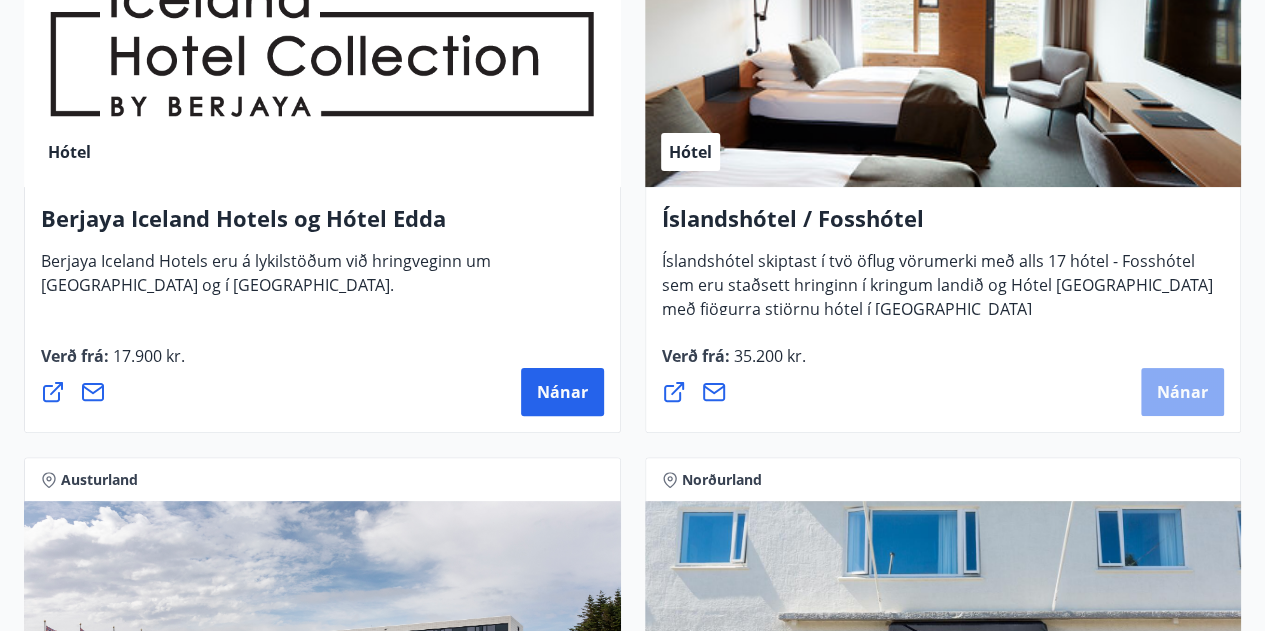click on "Nánar" at bounding box center (1182, 392) 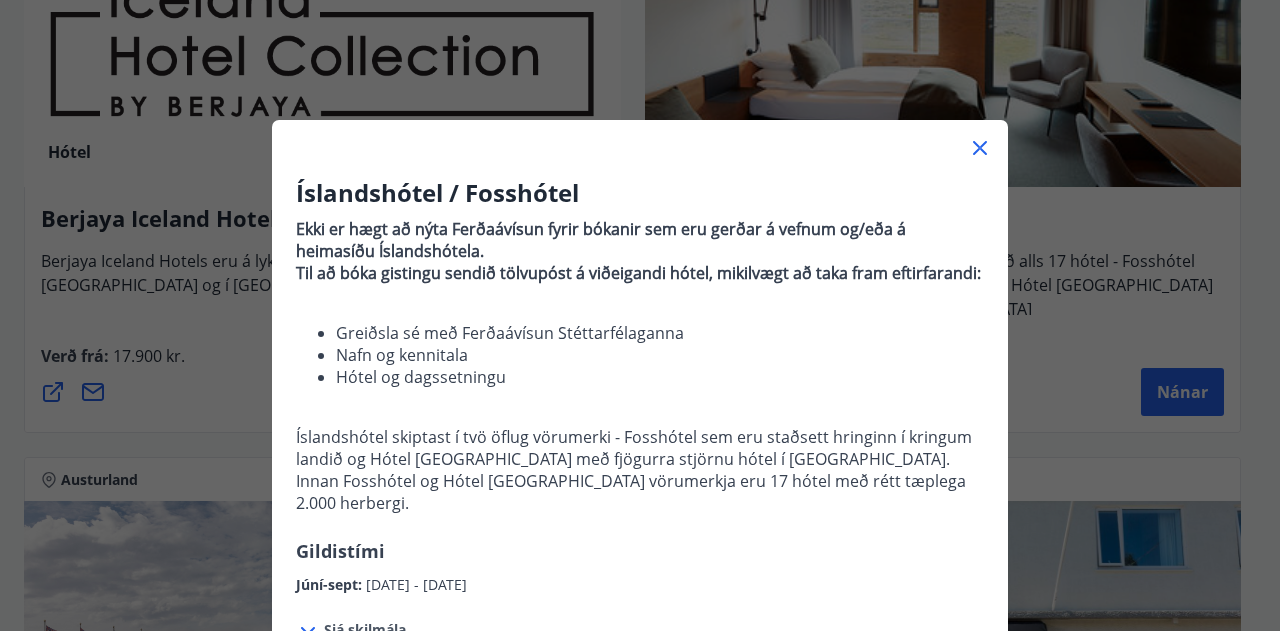 click on "Íslandshótel / Fosshótel" at bounding box center [640, 193] 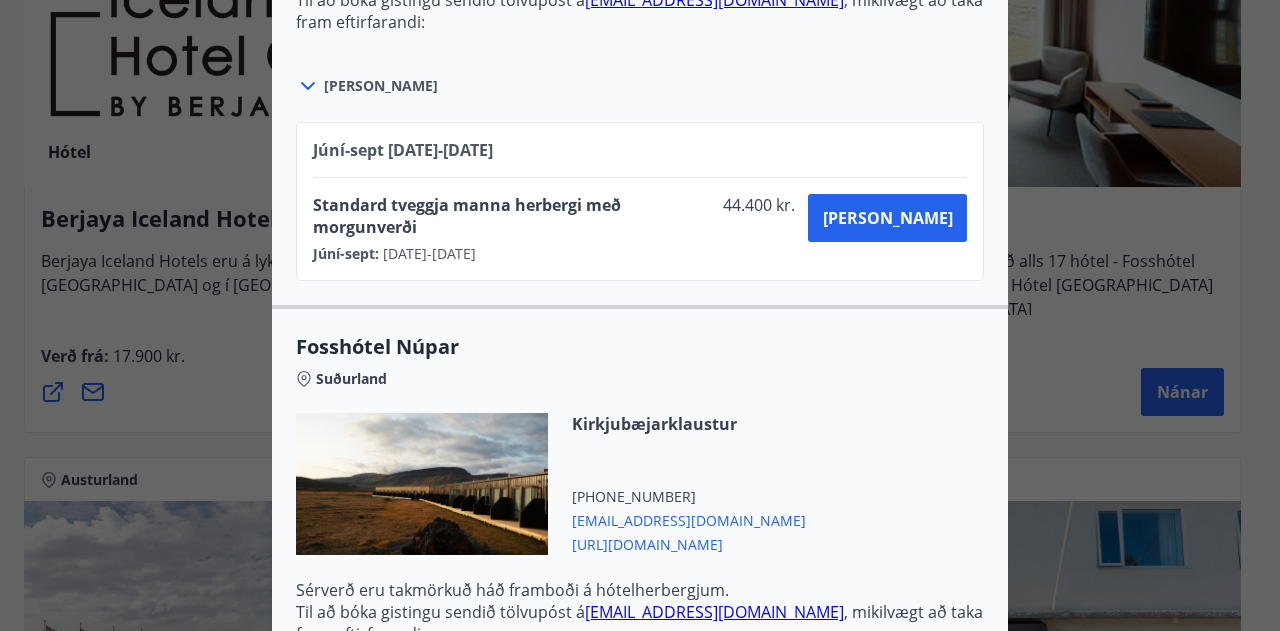 scroll, scrollTop: 6165, scrollLeft: 0, axis: vertical 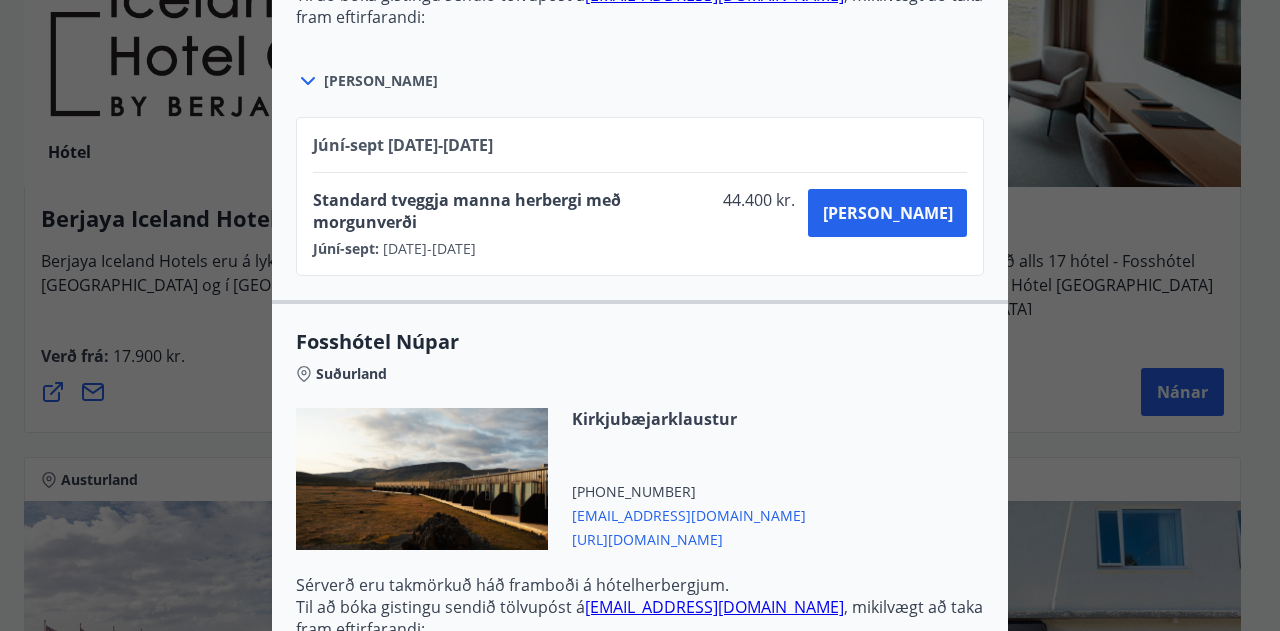 click on "Íslandshótel / Fosshótel Ekki er hægt að nýta Ferðaávísun fyrir bókanir sem eru gerðar á vefnum og/eða á heimasíðu Íslandshótela.
Til að bóka gistingu sendið tölvupóst á viðeigandi hótel, mikilvægt að taka fram eftirfarandi:
Greiðsla sé með Ferðaávísun Stéttarfélaganna
Nafn og kennitala
Hótel og dagssetningu
Íslandshótel skiptast í tvö öflug vörumerki - Fosshótel sem eru staðsett hringinn í kringum landið og Hótel [GEOGRAPHIC_DATA] með fjögurra stjörnu hótel í [GEOGRAPHIC_DATA]. Innan Fosshótel og Hótel [GEOGRAPHIC_DATA] vörumerkja eru 17 hótel með rétt tæplega 2.000 herbergi.
Gildistími Júní-sept : [DATE] - [DATE] Sjá skilmála Sérverð [PERSON_NAME] fyrir standard herbergi með morgunverði, hótelin áskilja sér rétt til að bjóða hærra gjald fyrir aðrar herbergjatýpur.
Sérverð [PERSON_NAME] ekki á sérstökum álagstímum til dæmis á áramótum.
Sérverð eru takmörkuð háð framboði á hótelherbergjum.
Fosshótel Reykholt" at bounding box center (640, 315) 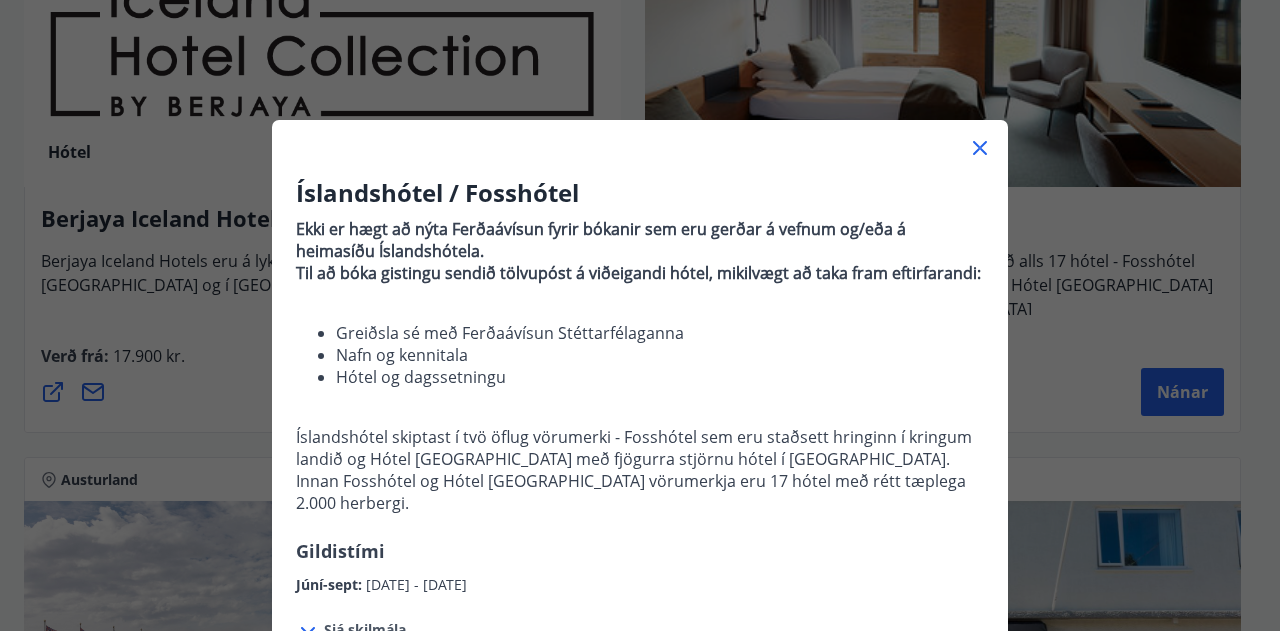 click at bounding box center [640, 140] 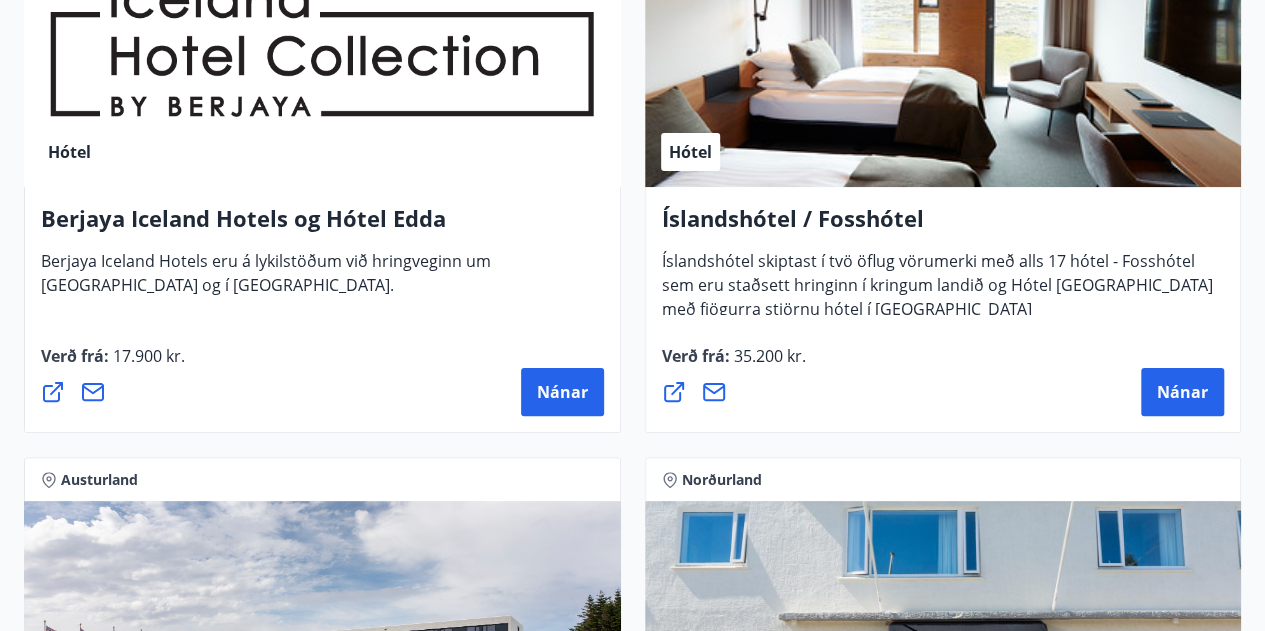 click on "Hótel" at bounding box center [322, 61] 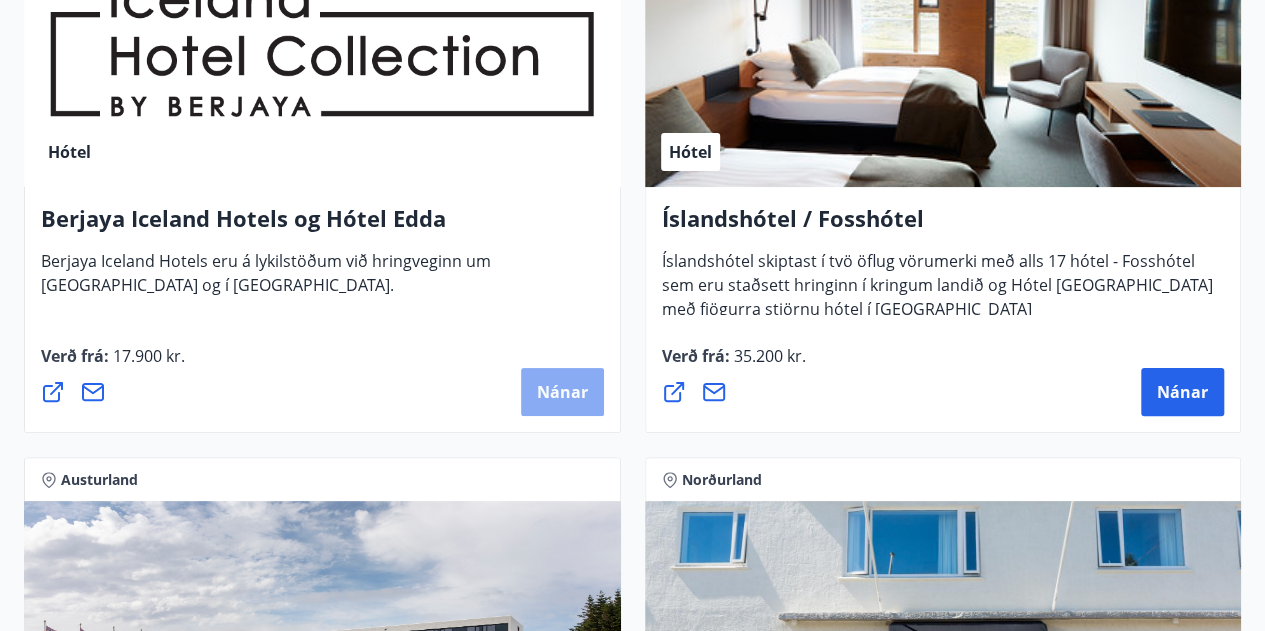 click on "Nánar" at bounding box center [562, 392] 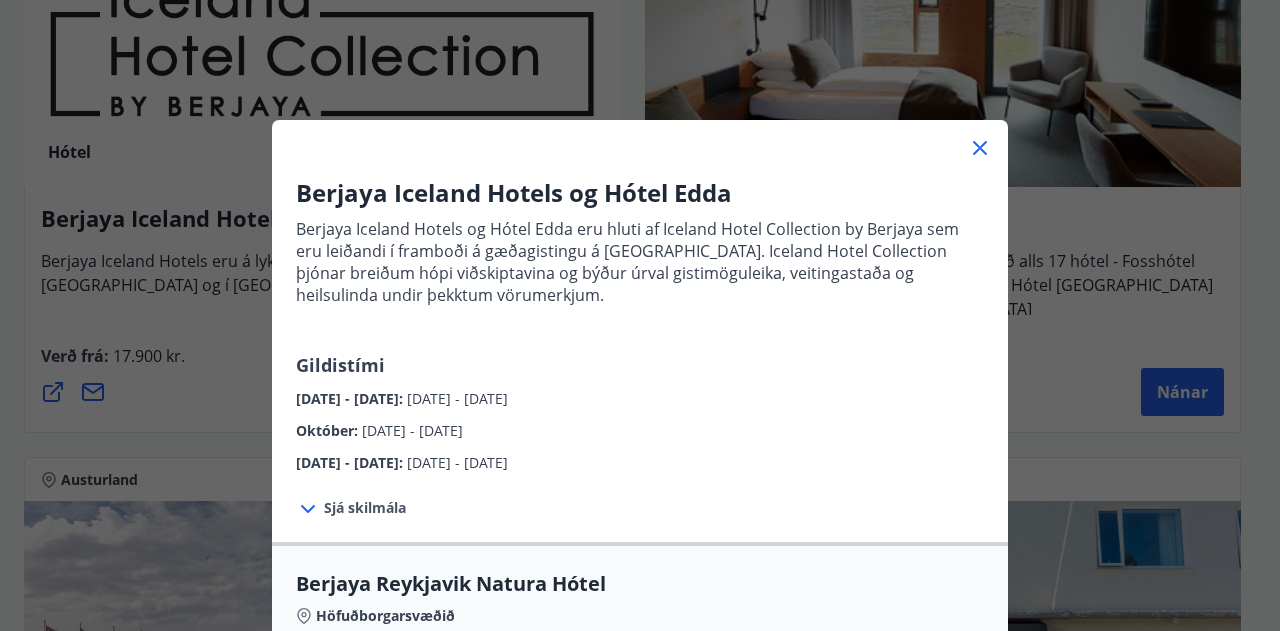 click at bounding box center [640, 317] 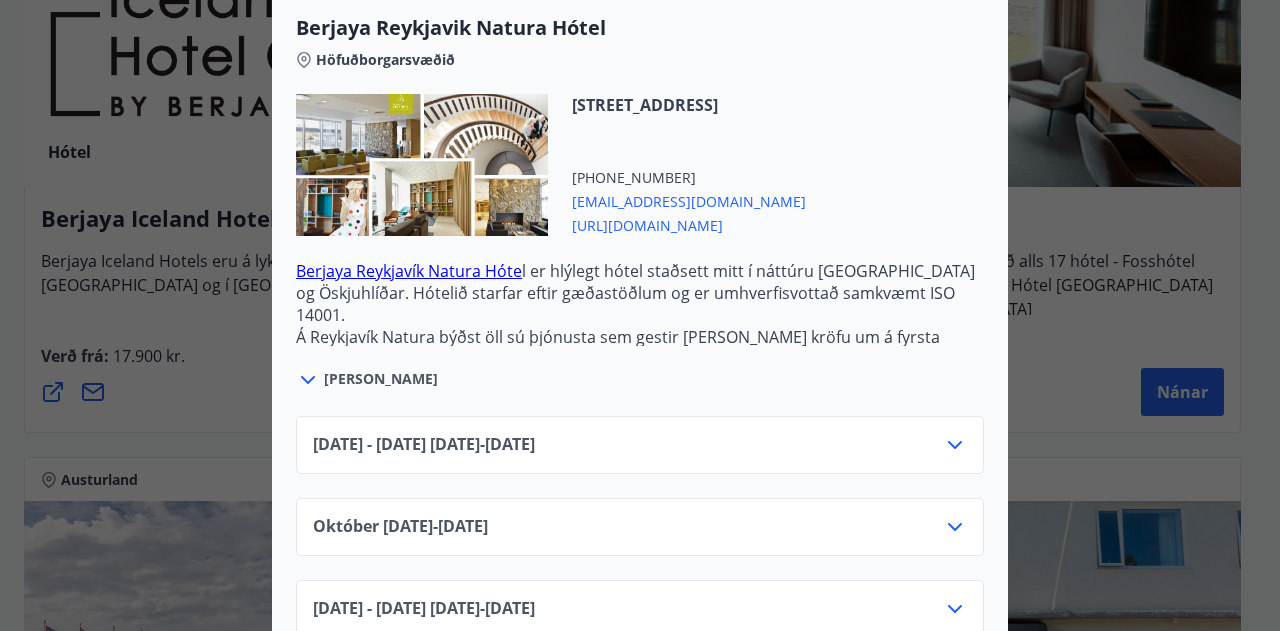 scroll, scrollTop: 560, scrollLeft: 0, axis: vertical 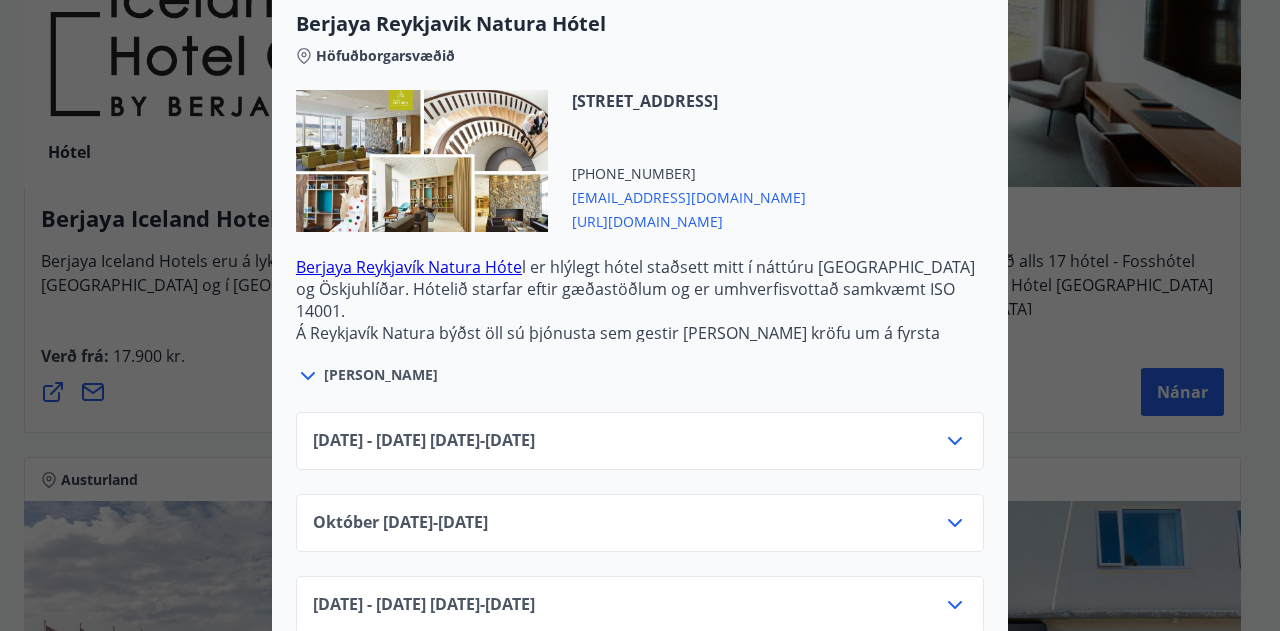 click on "[DATE] - [DATE]   [DATE]  -  [DATE]" at bounding box center [640, 449] 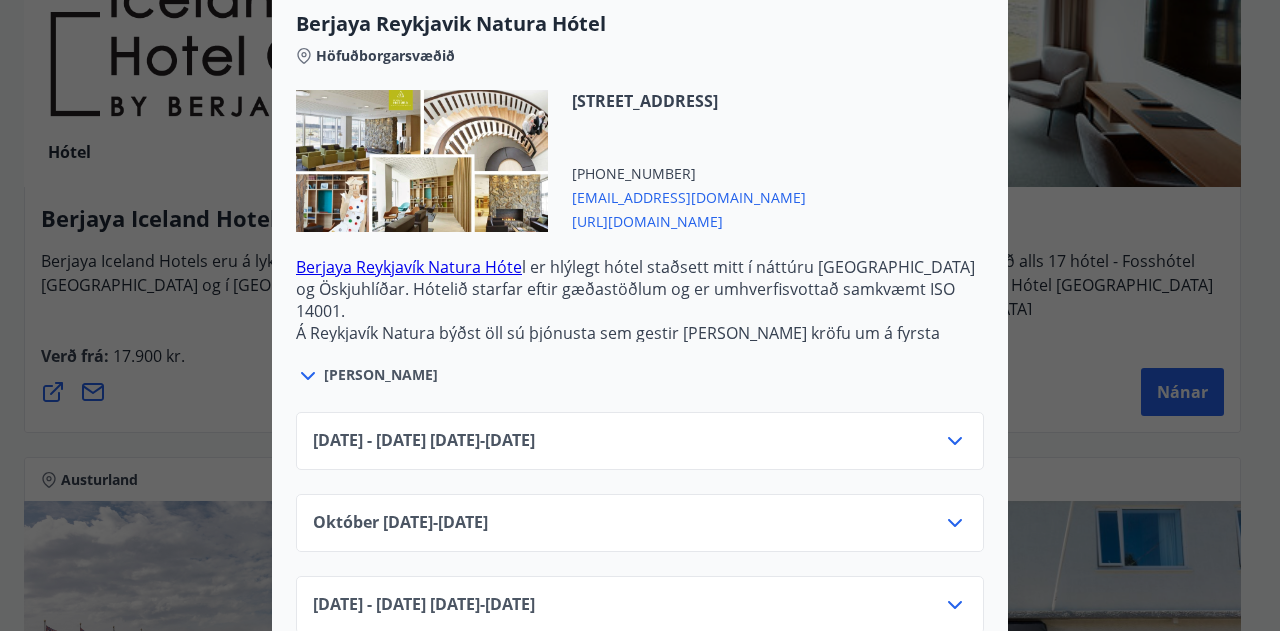 click 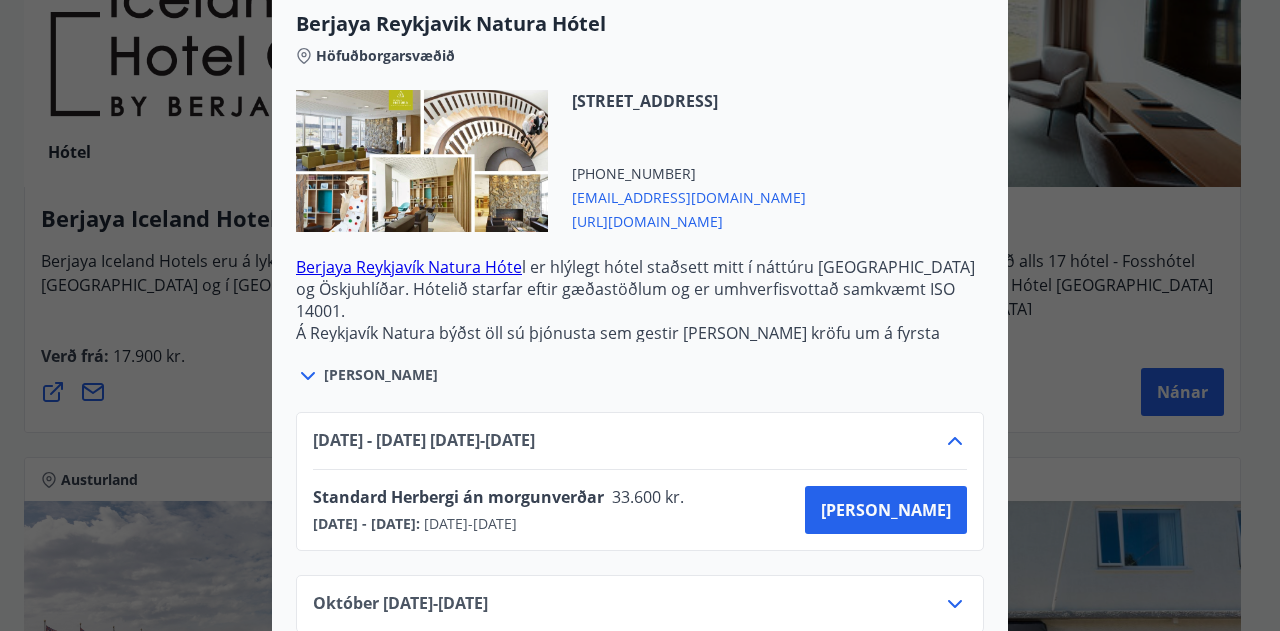 click on "[PERSON_NAME]" at bounding box center [640, 365] 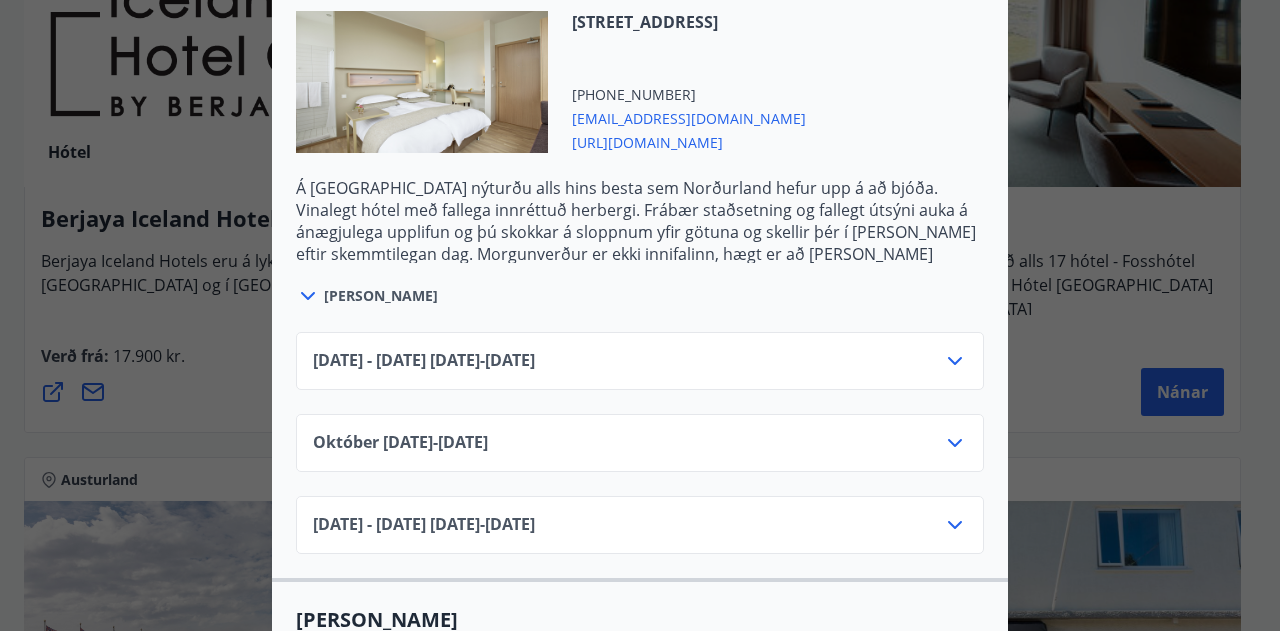scroll, scrollTop: 1400, scrollLeft: 0, axis: vertical 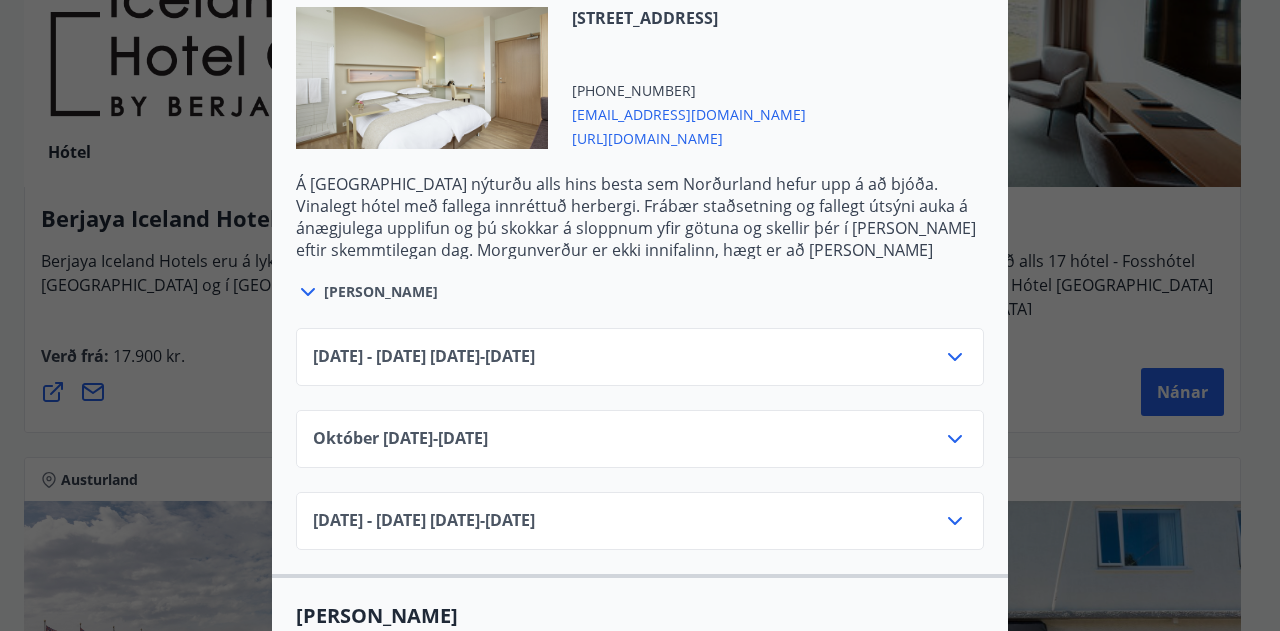 click 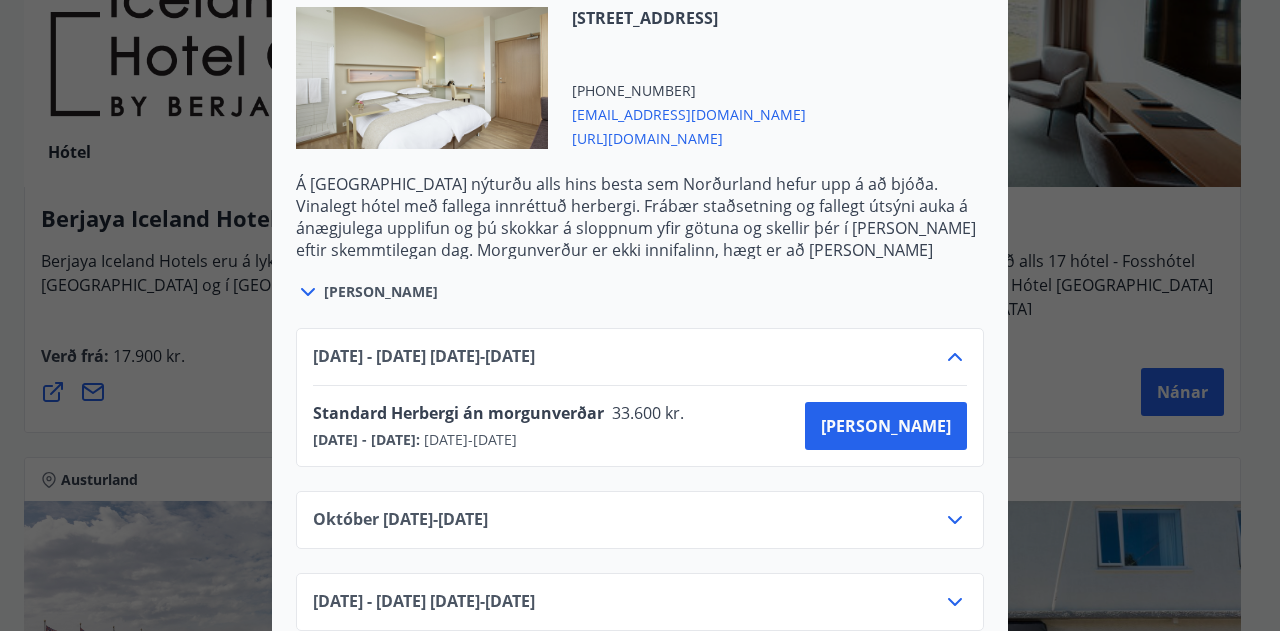 click on "[DATE] - [DATE]   [DATE]  -  [DATE] Standard Herbergi án morgunverðar 33.600 kr. [DATE] - [DATE] : [DATE]  -  [DATE] [PERSON_NAME] [DATE]10.25  -  [DATE] [DATE] - [DATE]   [DATE]  -  [DATE]" at bounding box center [640, 467] 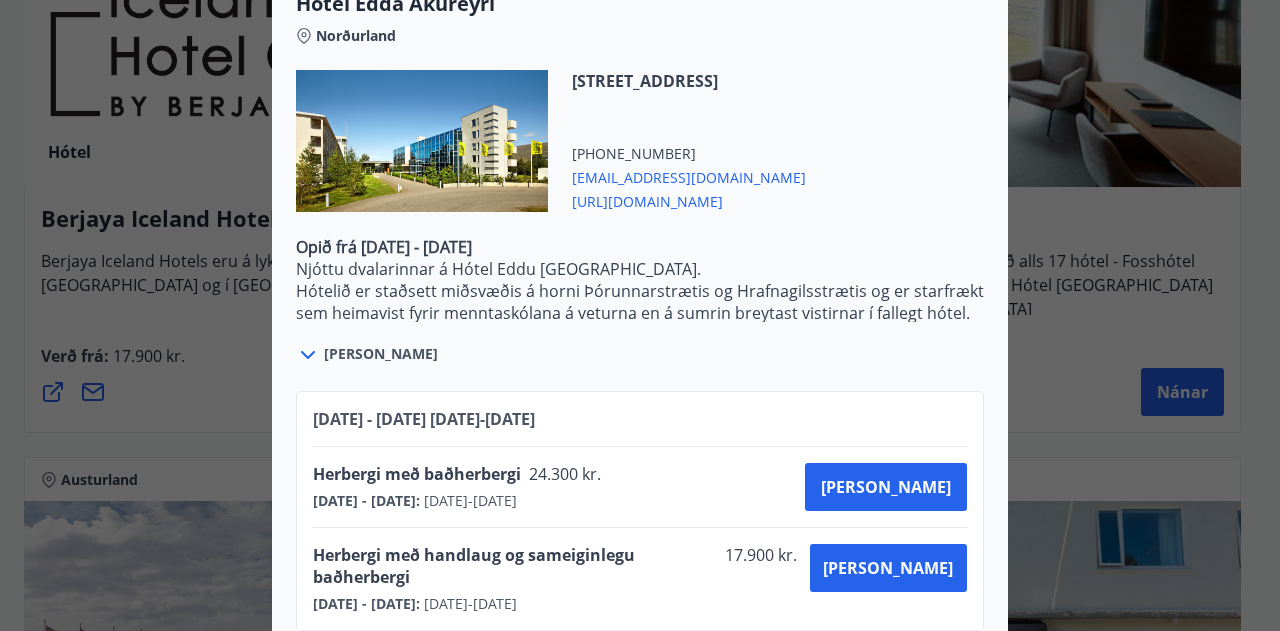 scroll, scrollTop: 4670, scrollLeft: 0, axis: vertical 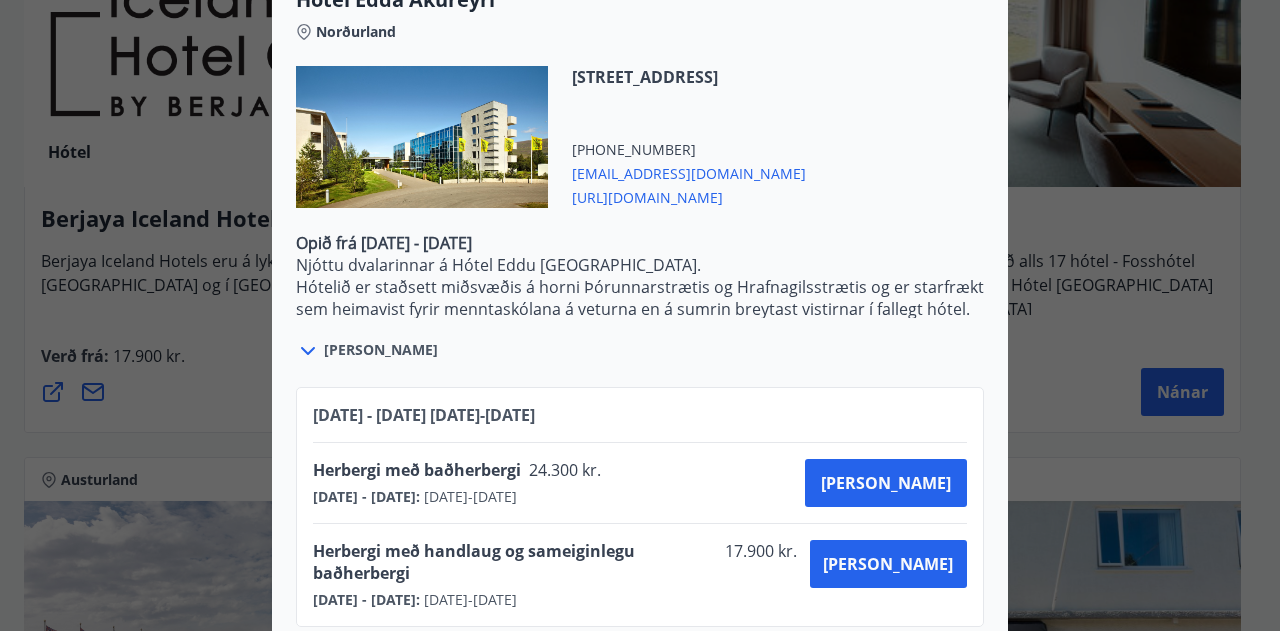 click on "Berjaya Iceland Hotels og Hótel Edda Berjaya Iceland Hotels og Hótel Edda eru hluti af Iceland Hotel Collection by Berjaya sem eru leiðandi í framboði á gæðagistingu á [GEOGRAPHIC_DATA]. Iceland Hotel Collection þjónar breiðum hópi viðskiptavina og býður úrval gistimöguleika, veitingastaða og heilsulinda undir þekktum vörumerkjum.
Gildistími [DATE] - [DATE] : [DATE] - [DATE] Október : [DATE] - [DATE] [DATE] - [DATE] : [DATE] - [DATE] Sjá skilmála Bókunarskilmálar og verð sem tilgreint er við [PERSON_NAME] þegar greiðsla fer fram með ferðaávísun. Ef afbókun [PERSON_NAME] eftir að afbókunarskilmálar taka gildi, eða ef gestur mætir ekki, verður rukkað fyrir heildarkostnað bókunar af kreditkorti gestsins.
Ekki er hægt að greiða fyrir fyrirframgreiddar bókanir með ferðaávísun.
[PERSON_NAME] er ekki innifalinn í verði.
[GEOGRAPHIC_DATA] Natura Hótel Höfuðborgarsvæðið [STREET_ADDRESS] [PHONE_NUMBER]" at bounding box center [640, 315] 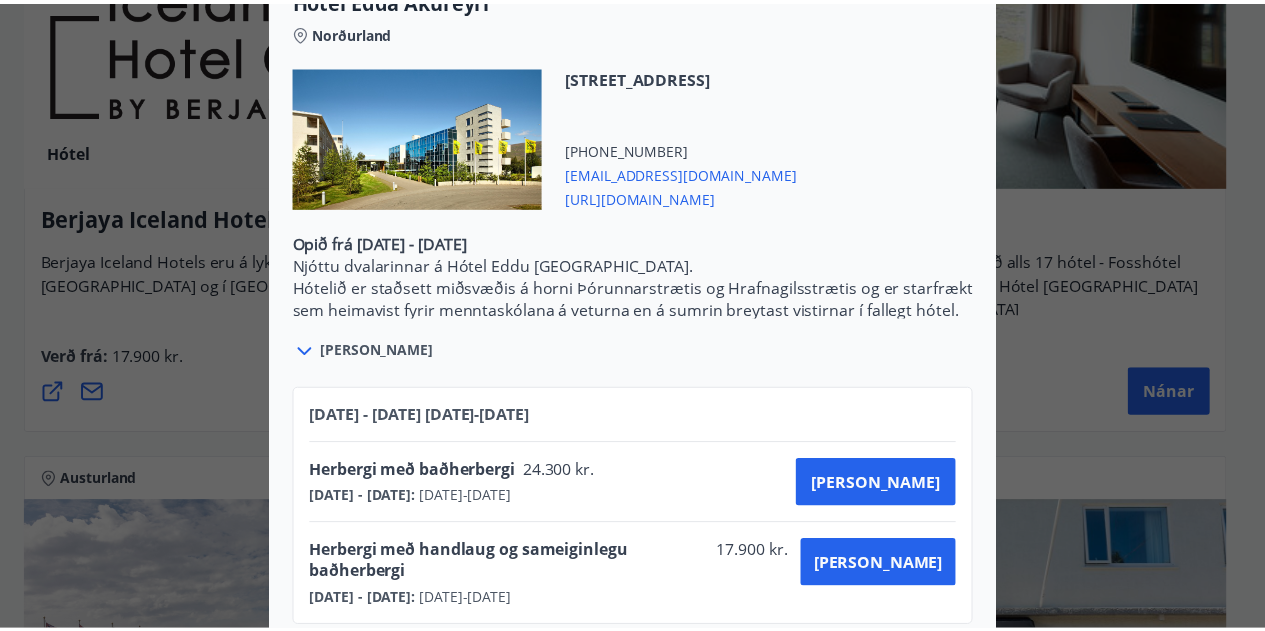 scroll, scrollTop: 0, scrollLeft: 0, axis: both 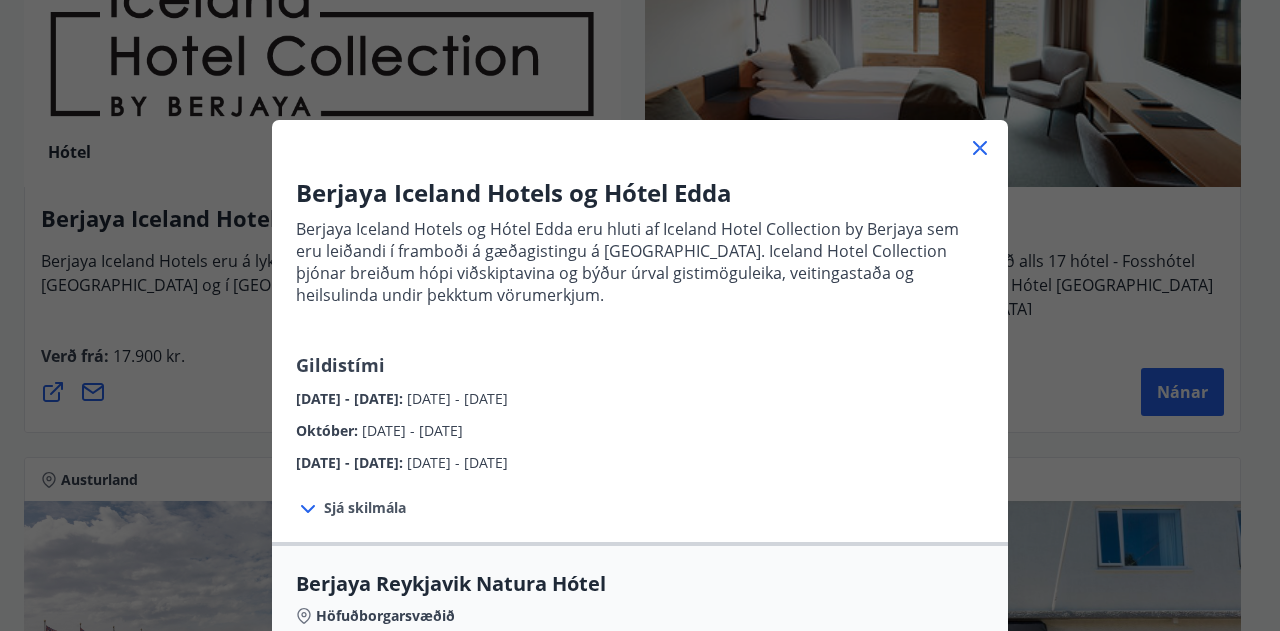 click 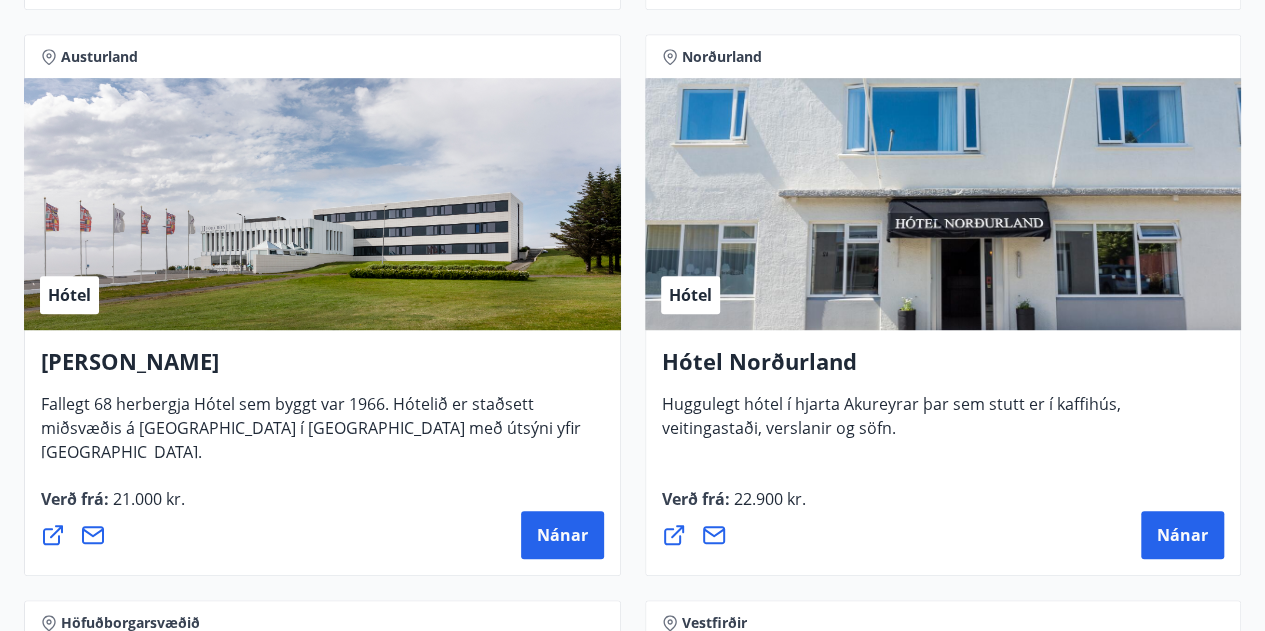 scroll, scrollTop: 4288, scrollLeft: 0, axis: vertical 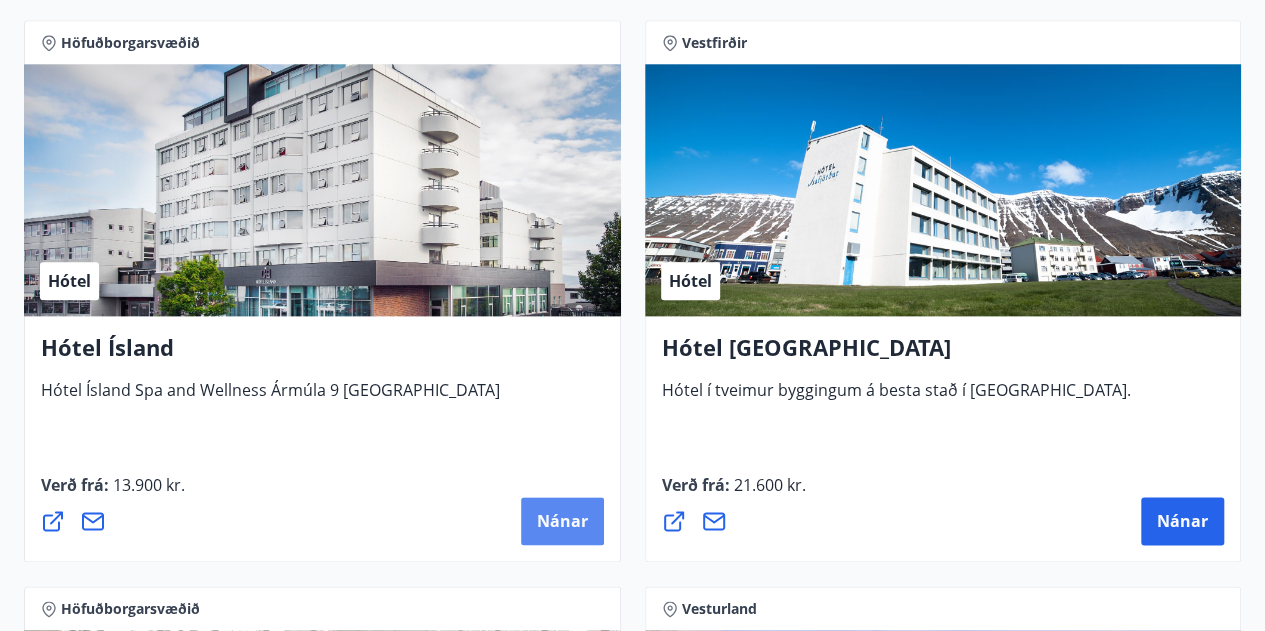 click on "Nánar" at bounding box center [562, 521] 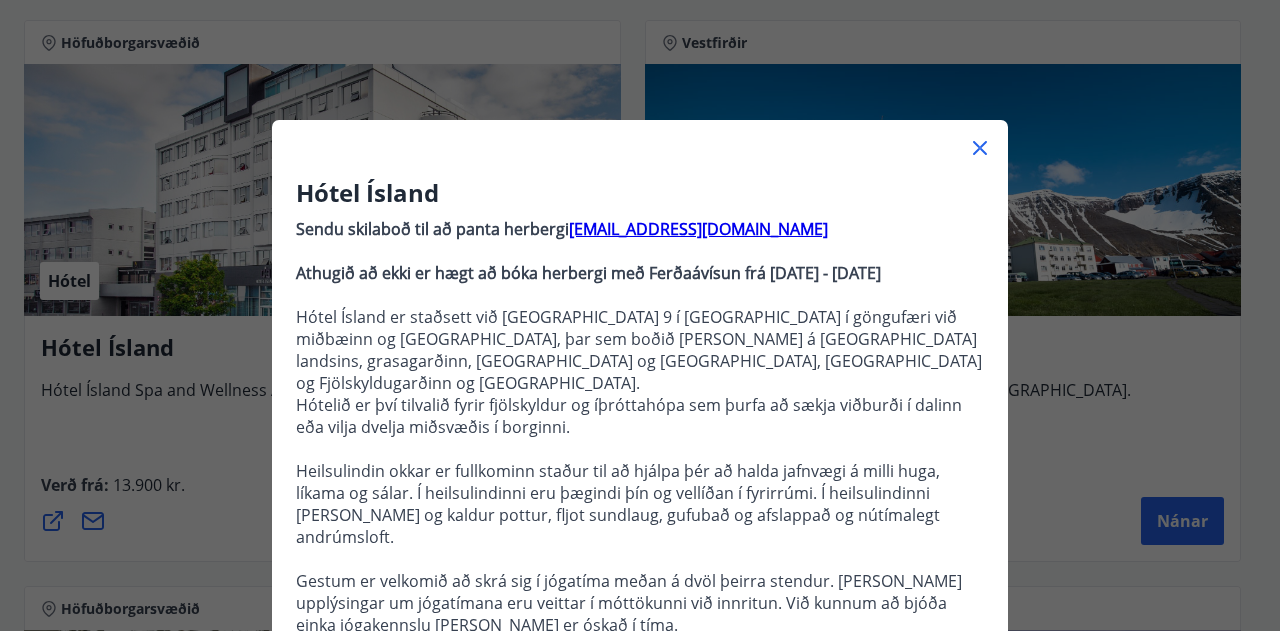 click on "Sendu skilaboð til að panta herbergi  [EMAIL_ADDRESS][DOMAIN_NAME]" at bounding box center (640, 229) 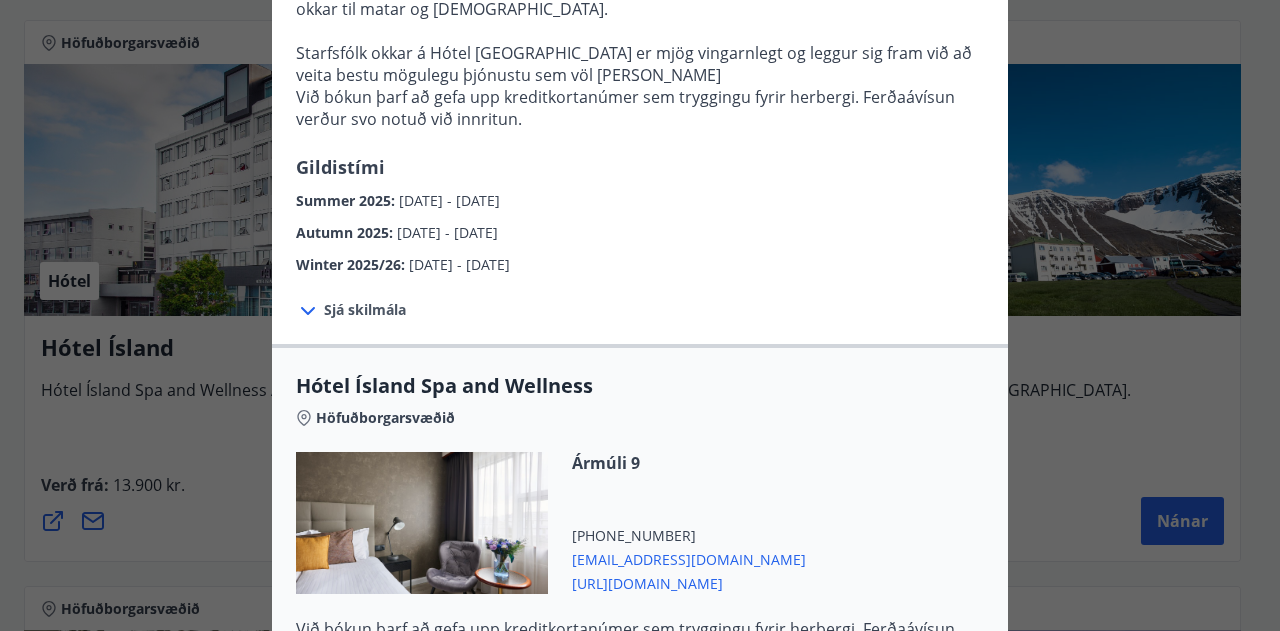 scroll, scrollTop: 840, scrollLeft: 0, axis: vertical 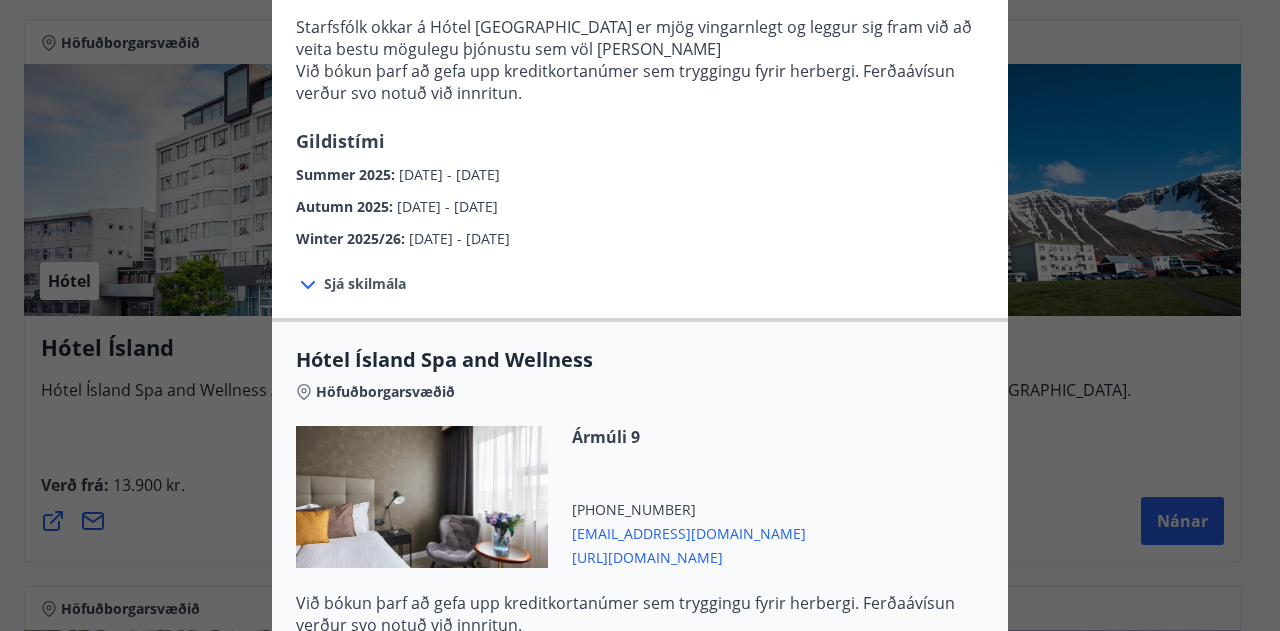 click on "Sjá skilmála" at bounding box center (365, 284) 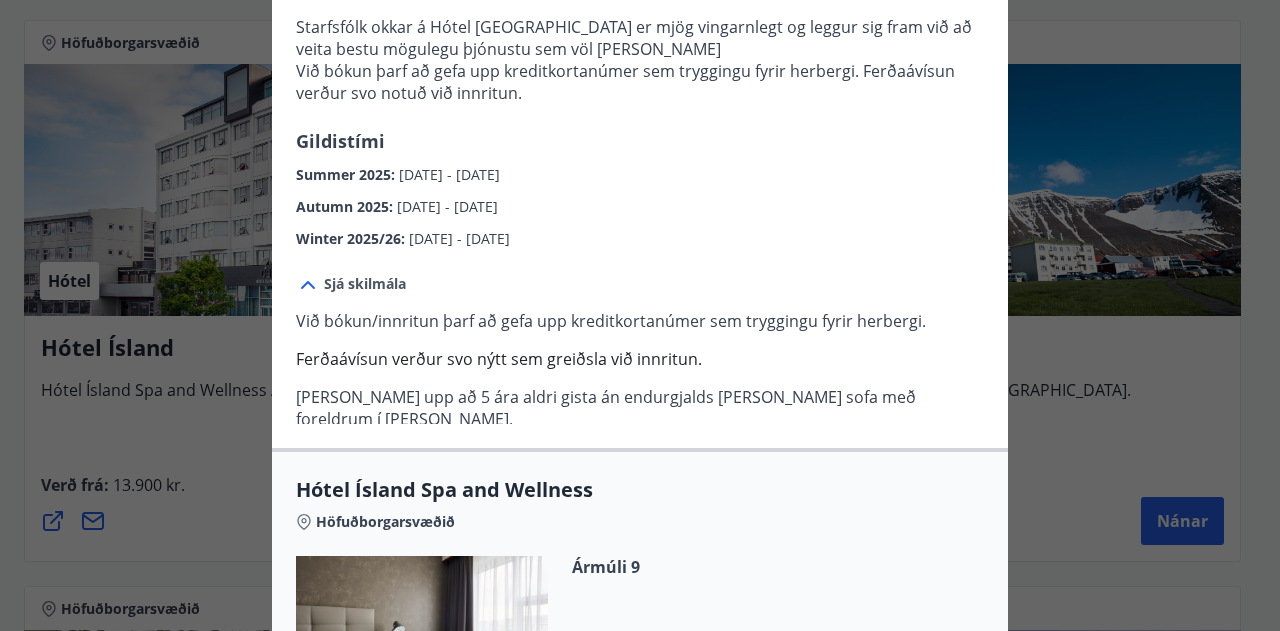 click on "Winter 2025/26 : [DATE] - [DATE]" at bounding box center [640, 234] 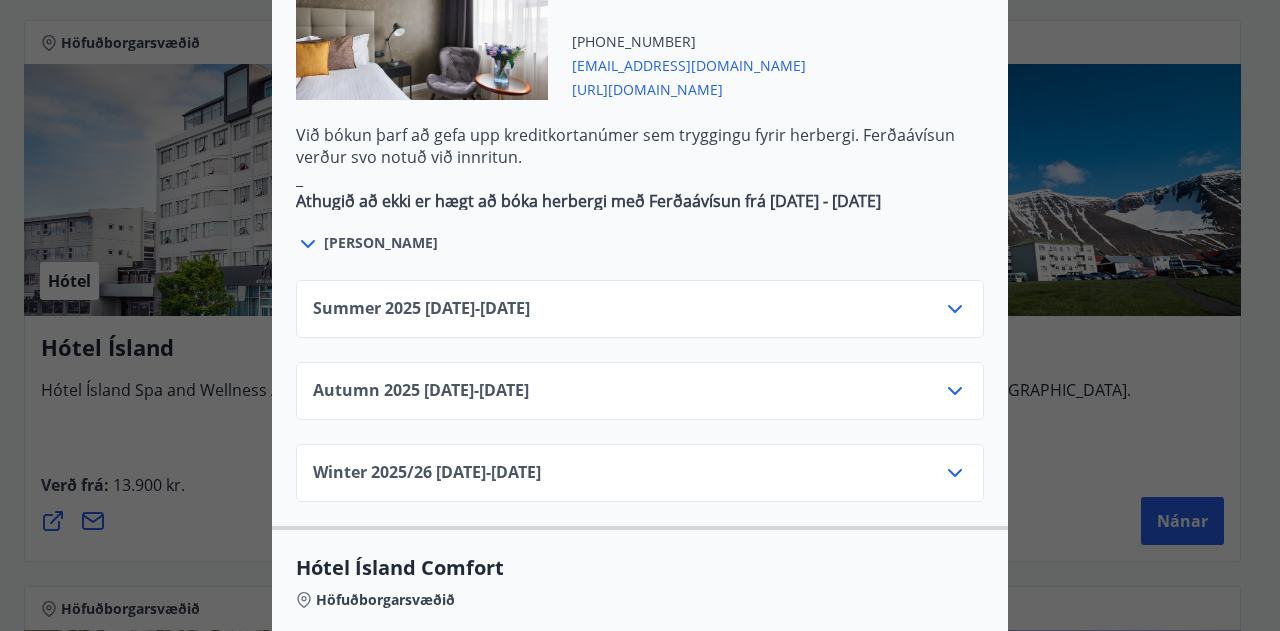 scroll, scrollTop: 1440, scrollLeft: 0, axis: vertical 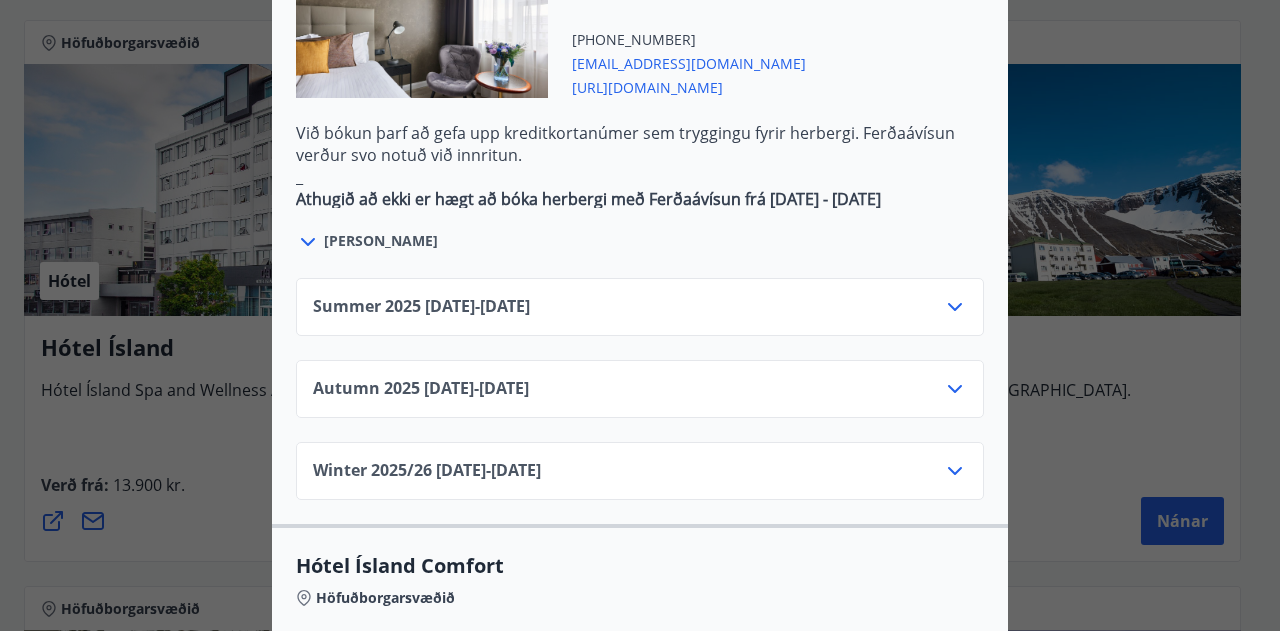click on "Summer [PHONE_NUMBER][DATE]  -  [DATE]" at bounding box center [640, 315] 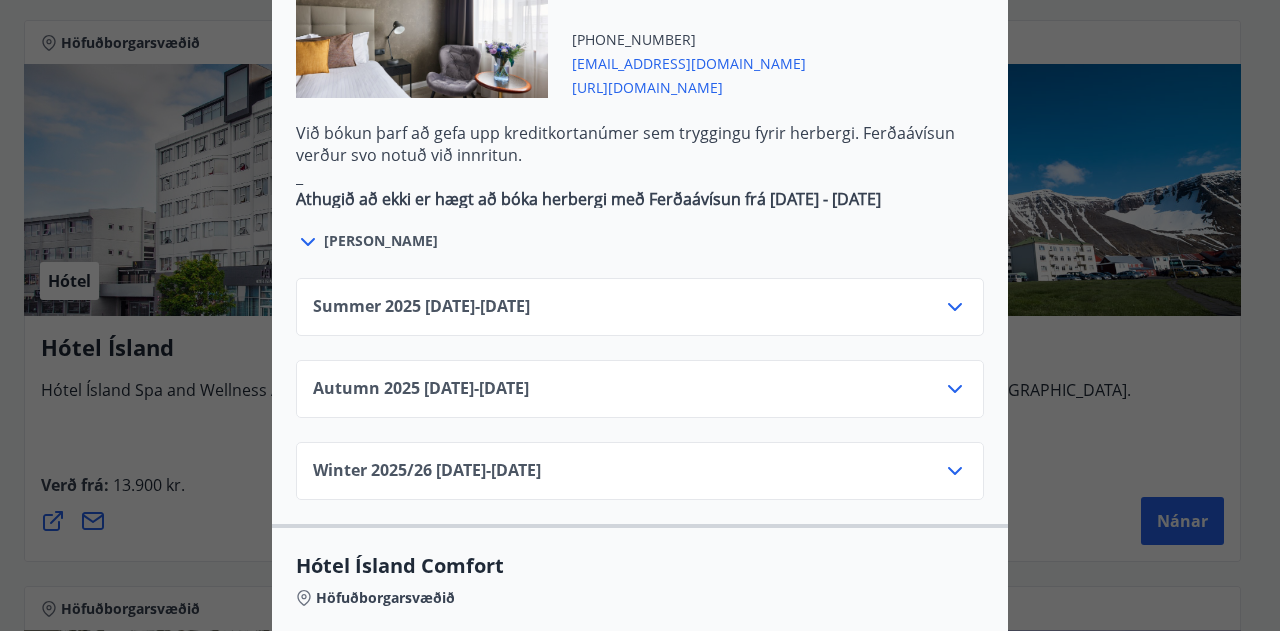 click 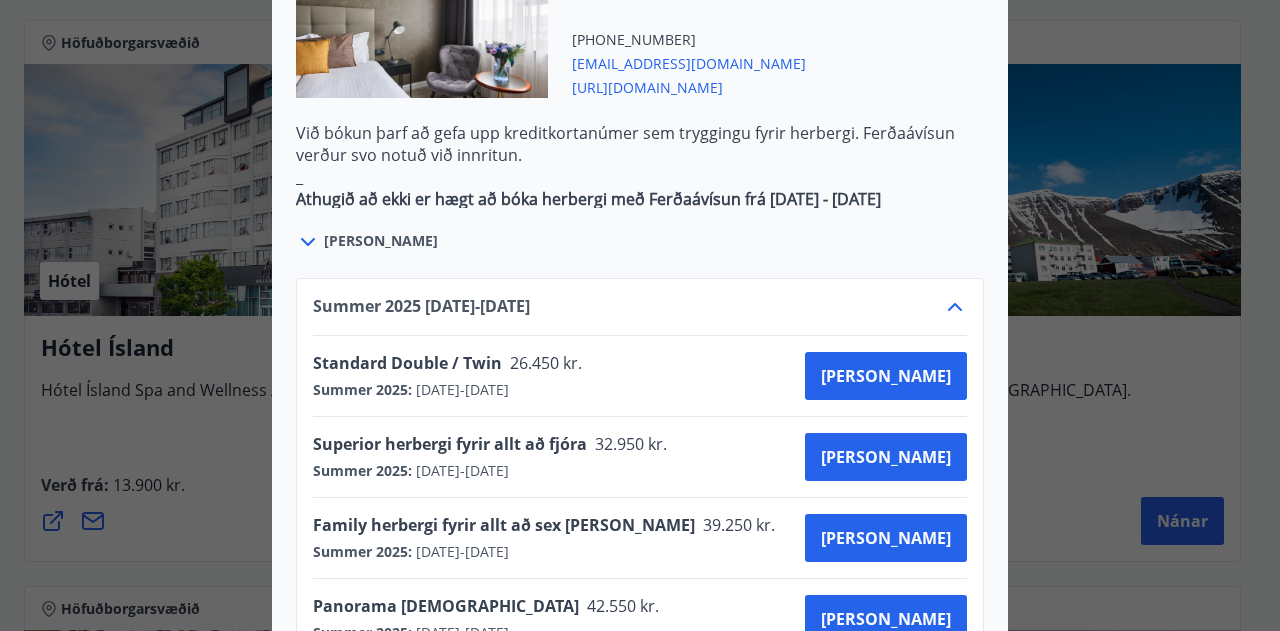 click on "[PERSON_NAME]" at bounding box center [640, 231] 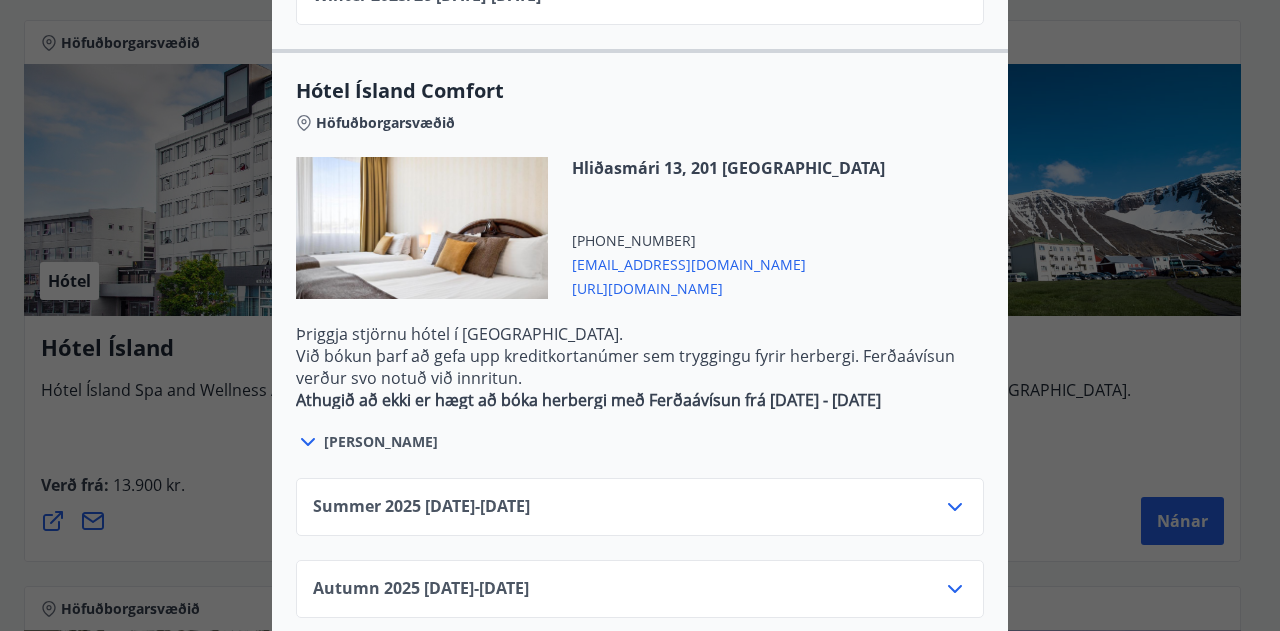 scroll, scrollTop: 2356, scrollLeft: 0, axis: vertical 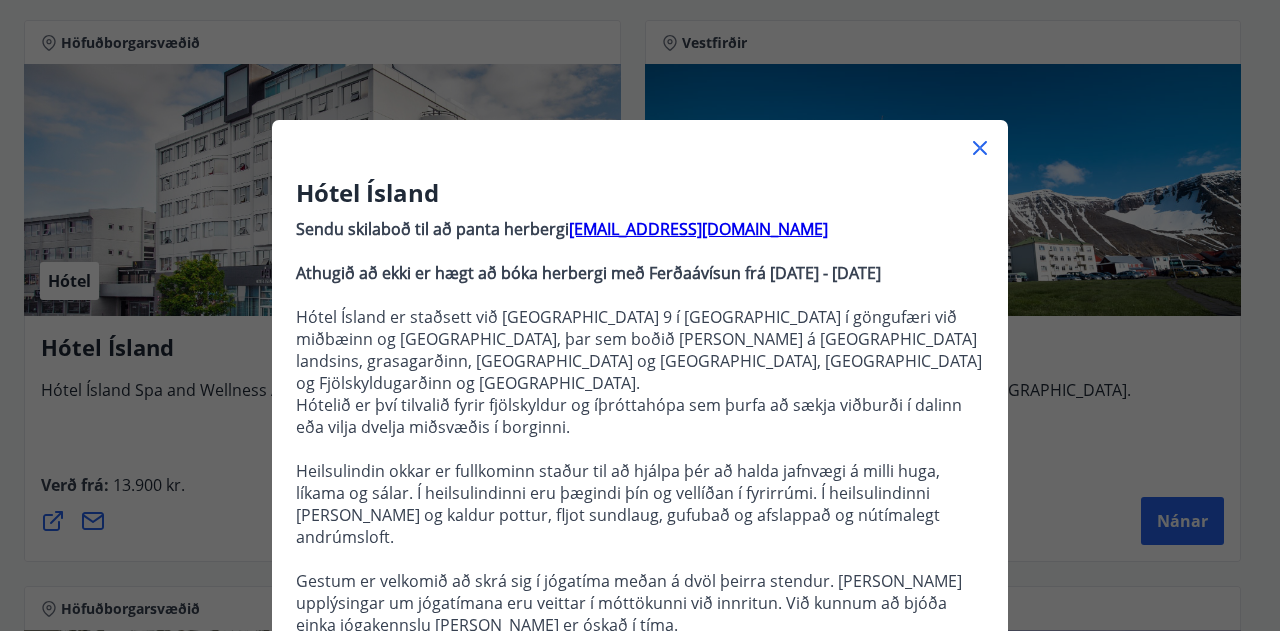 click on "Hótel Ísland Sendu skilaboð til að panta herbergi  [EMAIL_ADDRESS][DOMAIN_NAME]
Athugið að ekki er hægt að bóka herbergi með Ferðaávísun frá [DATE] - [DATE]
Hótel Ísland er staðsett við Ármúla 9 í [GEOGRAPHIC_DATA] í göngufæri við miðbæinn og [GEOGRAPHIC_DATA], þar sem boðið [PERSON_NAME] á stærstu útisundlaug landsins, grasagarðinn, [GEOGRAPHIC_DATA] og [GEOGRAPHIC_DATA], [GEOGRAPHIC_DATA] og Fjölskyldugarðinn og [GEOGRAPHIC_DATA].
Hótelið er því tilvalið fyrir fjölskyldur og íþróttahópa sem þurfa að sækja viðburði í dalinn eða vilja dvelja miðsvæðis í borginni.
Heilsulindin okkar er fullkominn staður til að hjálpa þér að halda jafnvægi á milli huga, líkama og sálar. Í heilsulindinni eru þægindi þín og vellíðan í fyrirrúmi. Í heilsulindinni [PERSON_NAME] og kaldur pottur, fljot sundlaug, gufubað og afslappað og nútímalegt andrúmsloft.
Næg bílastæði eru í boði fyrir hótelgesti okkar.
Gildistími Summer 2025 : : :" at bounding box center [640, 315] 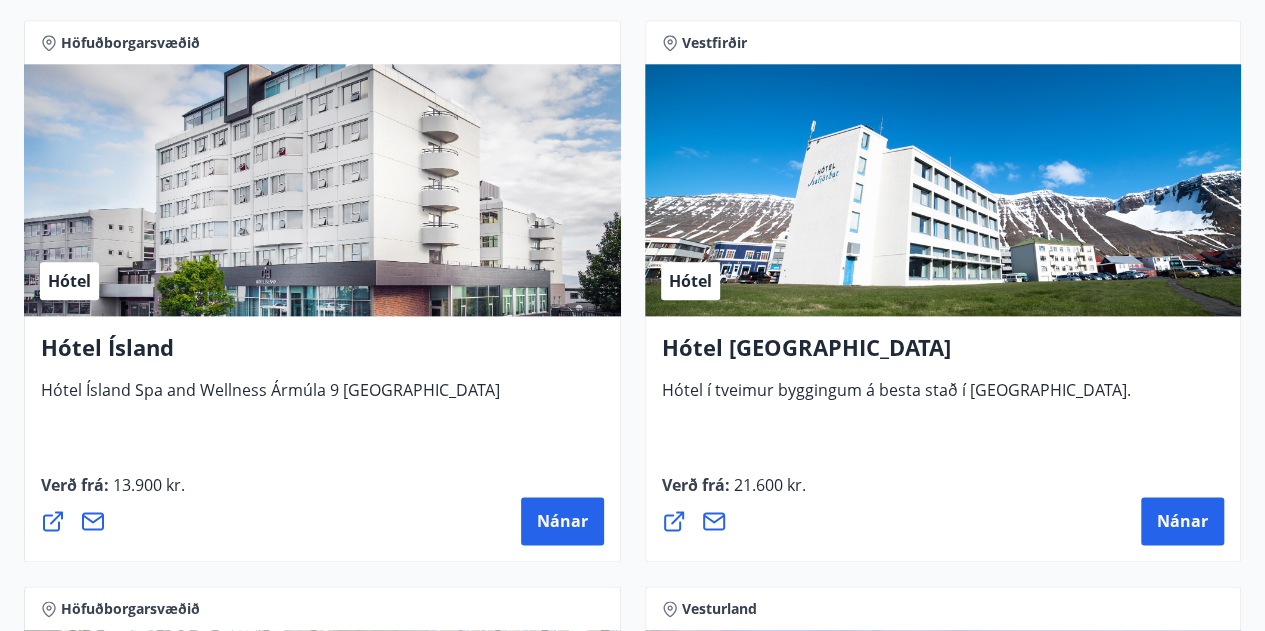 type 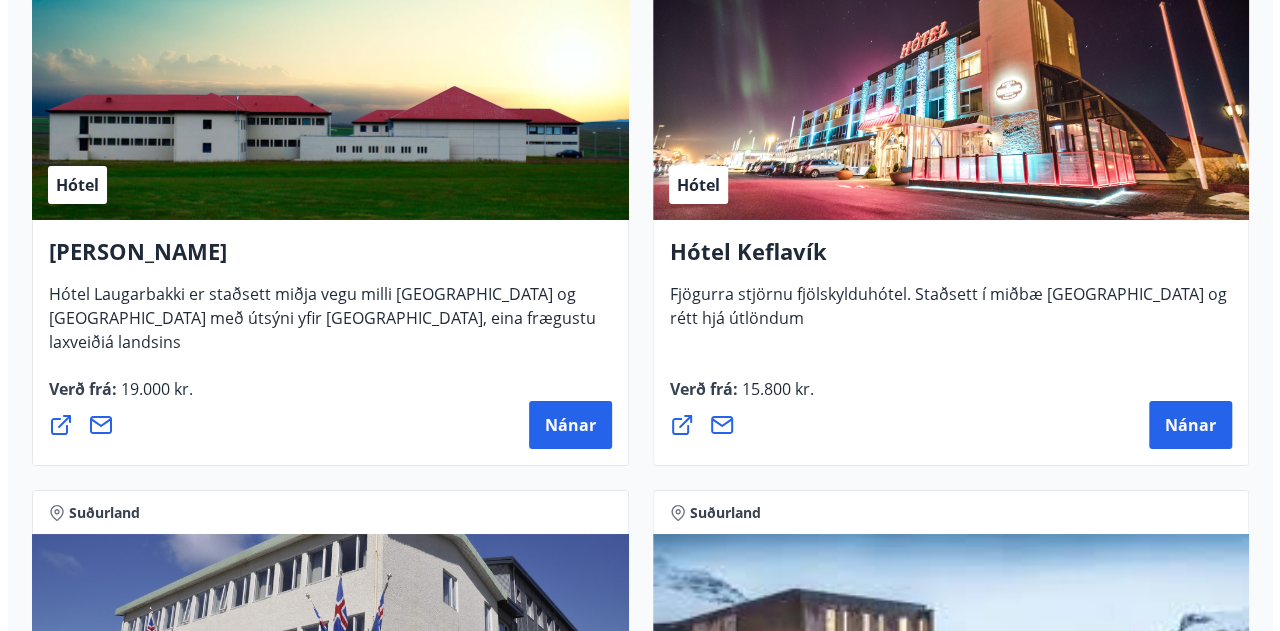 scroll, scrollTop: 7278, scrollLeft: 0, axis: vertical 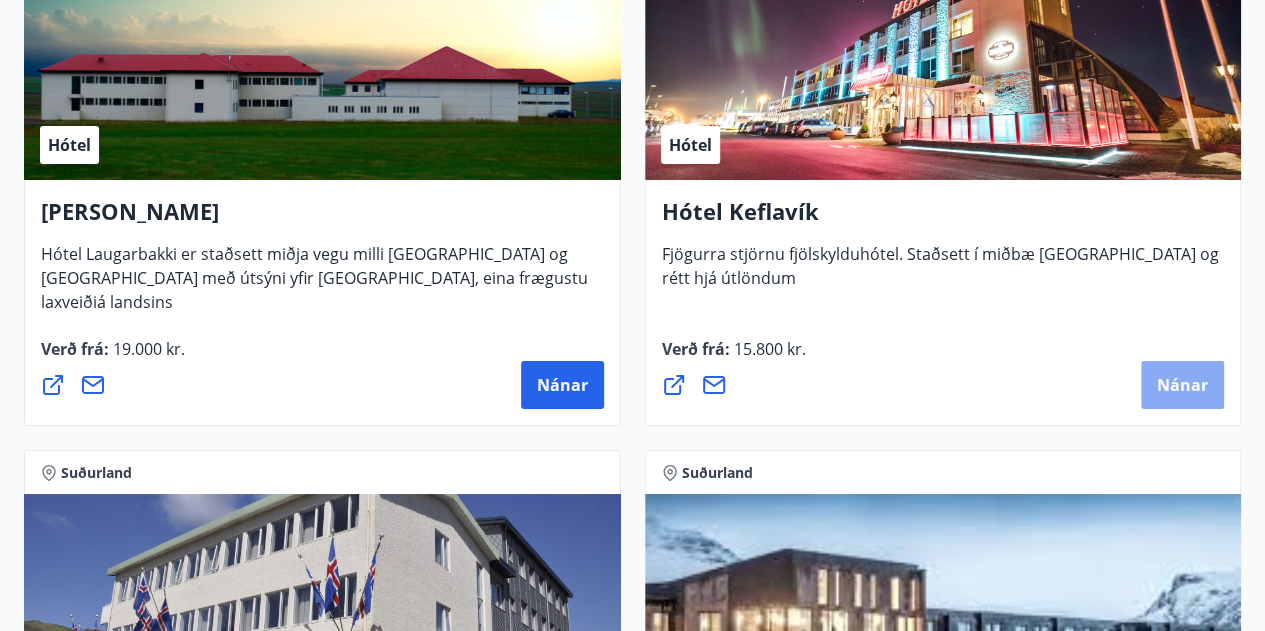 click on "Nánar" at bounding box center (1182, 385) 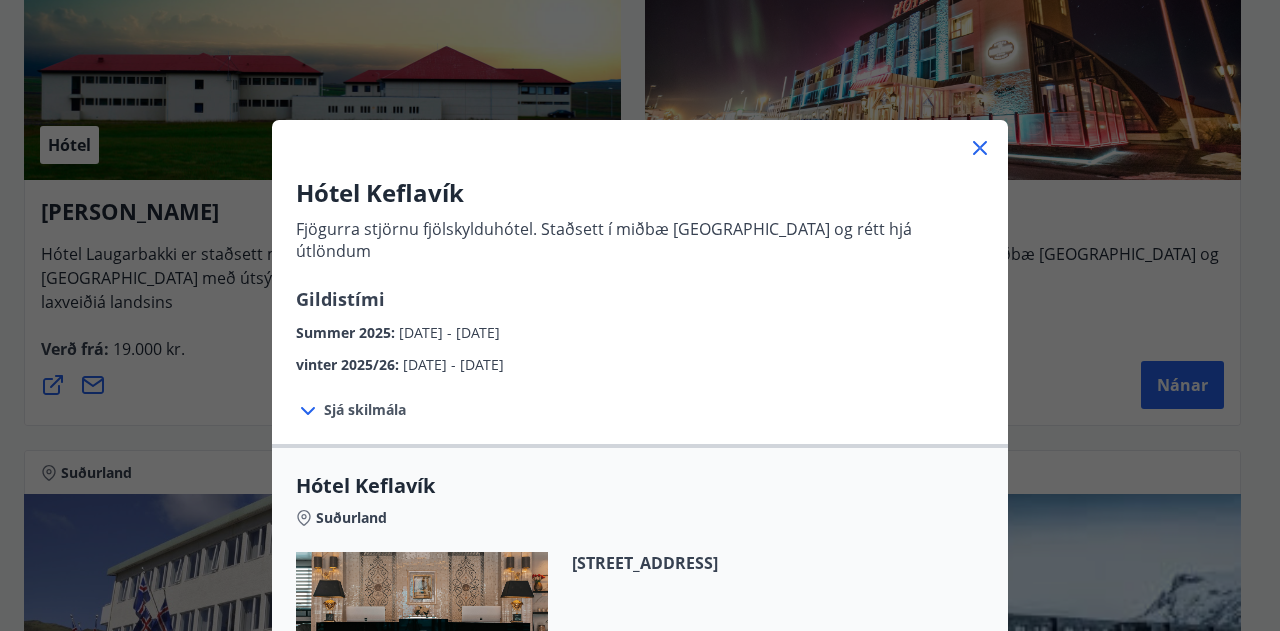 click on "vinter 2025/26 : [DATE] - [DATE]" at bounding box center (640, 360) 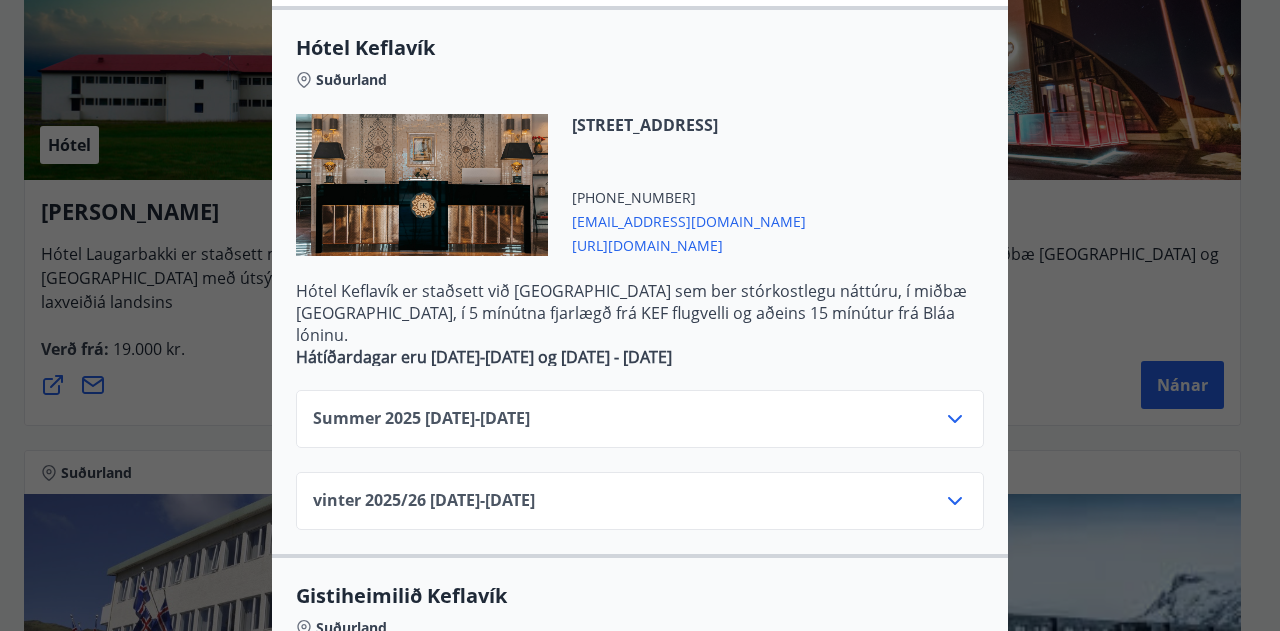 scroll, scrollTop: 440, scrollLeft: 0, axis: vertical 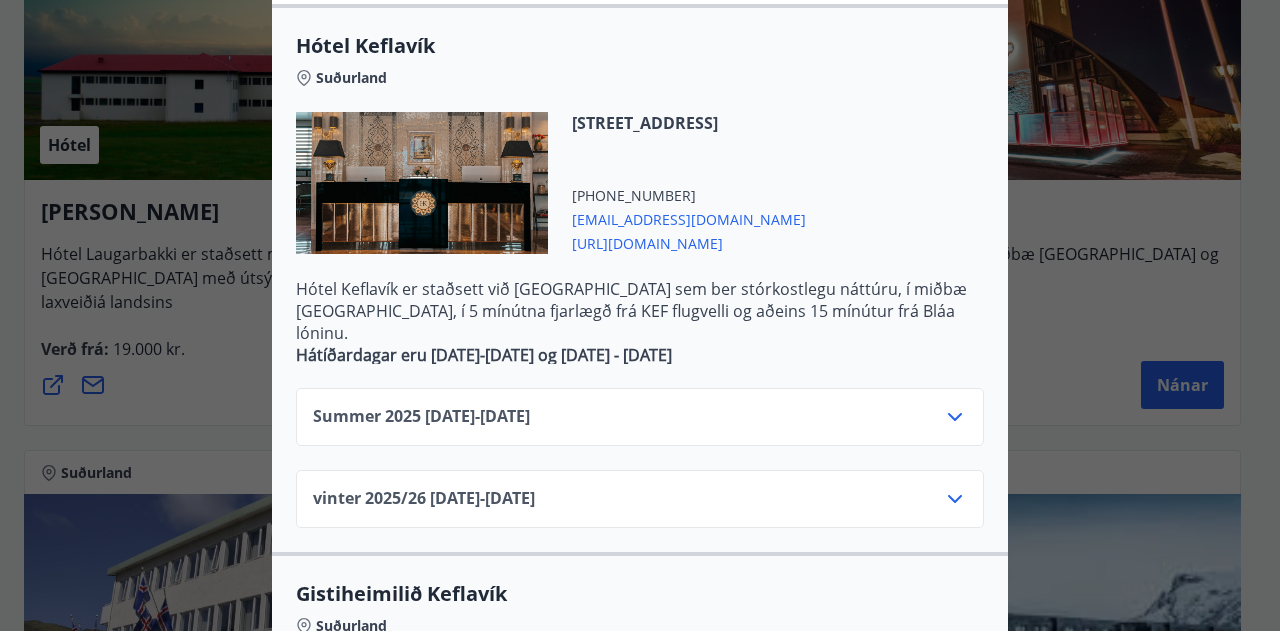 click on "Summer [PHONE_NUMBER][DATE]  -  [DATE]" at bounding box center [640, 425] 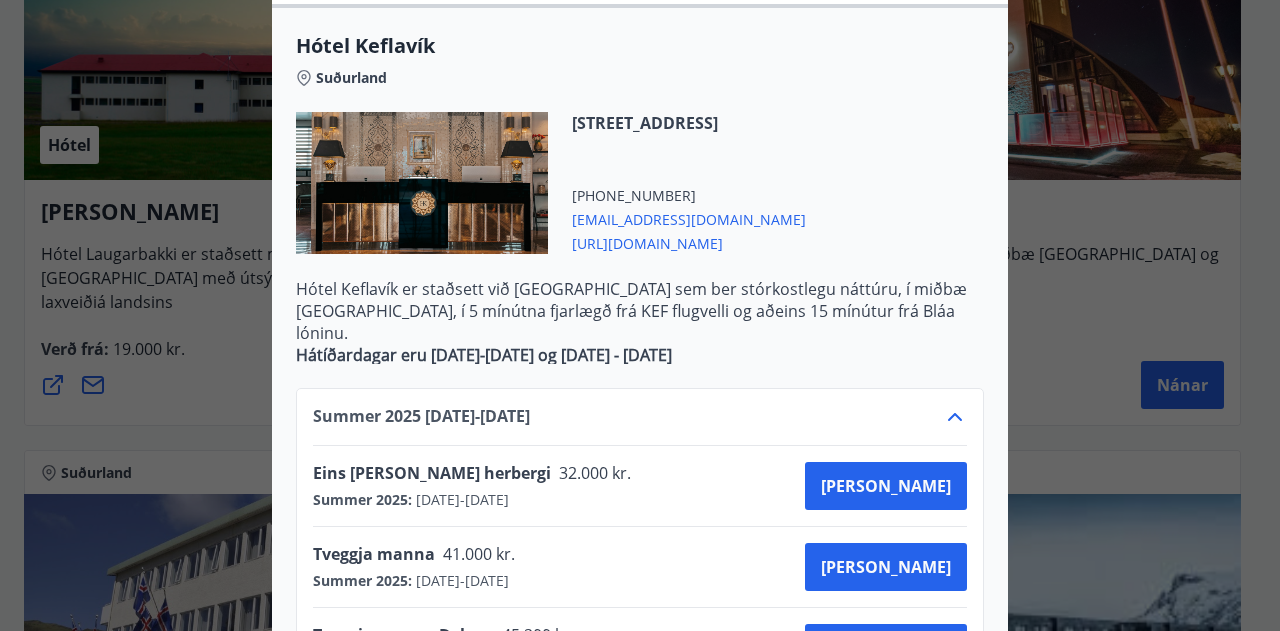 click on "Hótel Keflavík er staðsett við [GEOGRAPHIC_DATA] sem ber stórkostlegu náttúru, í miðbæ [GEOGRAPHIC_DATA], í 5 mínútna fjarlægð frá KEF flugvelli og aðeins 15 mínútur frá Bláa lóninu." at bounding box center (640, 311) 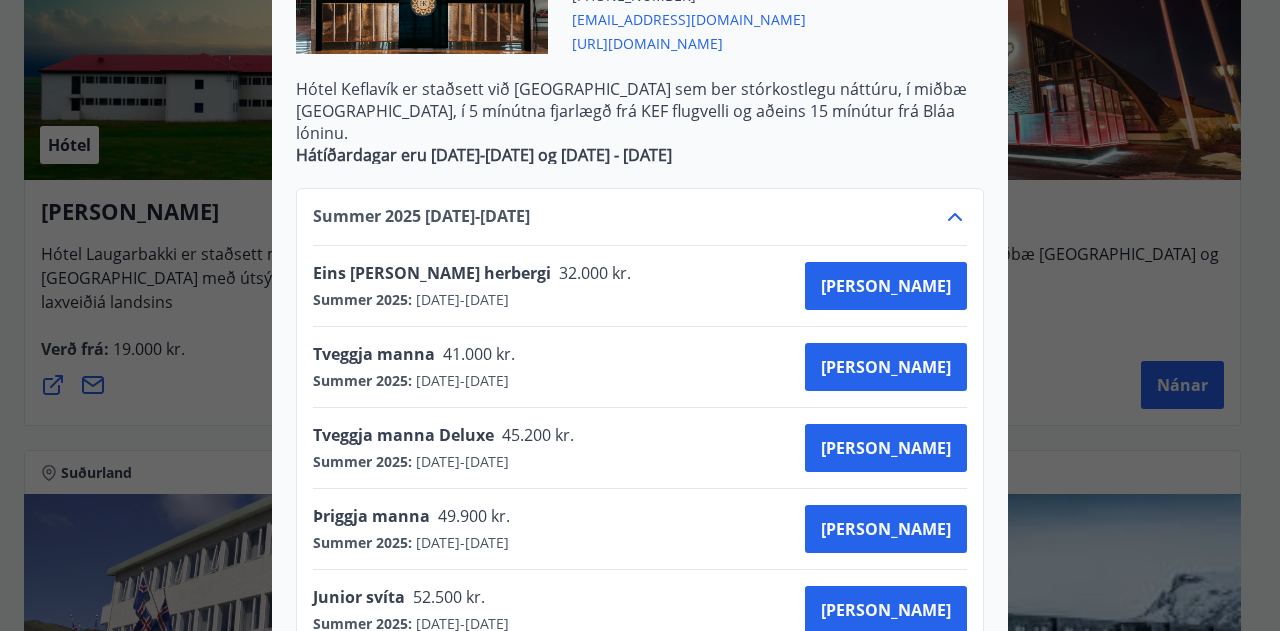 scroll, scrollTop: 680, scrollLeft: 0, axis: vertical 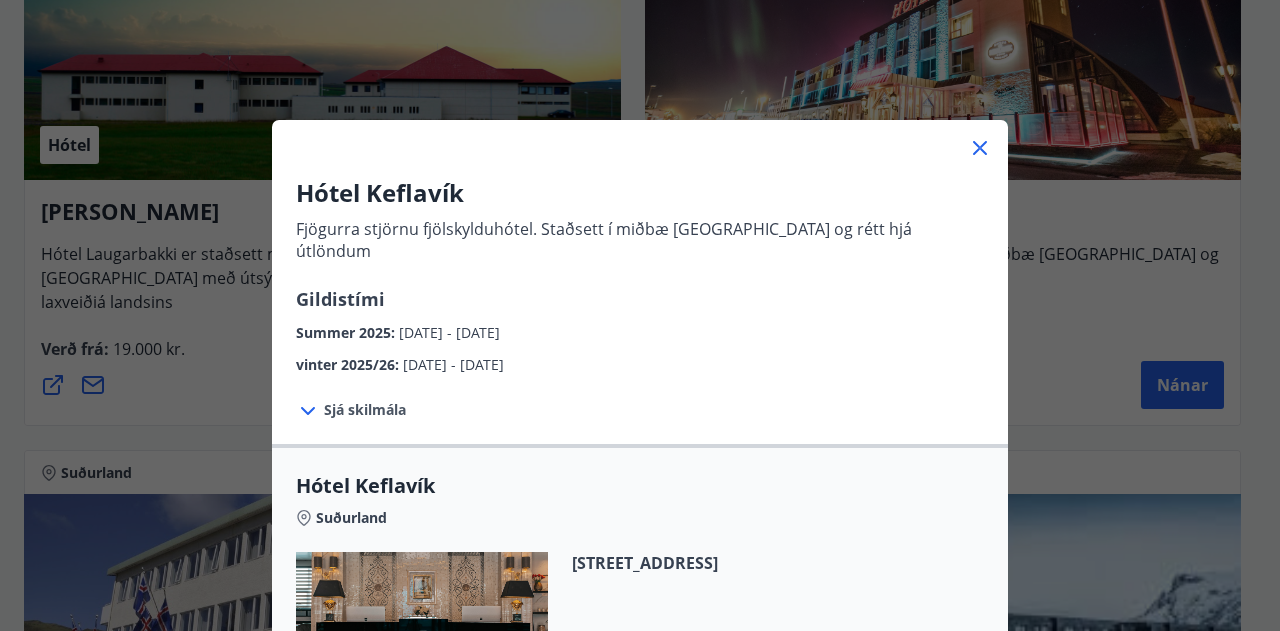 click on "Hótel Keflavík Fjögurra stjörnu fjölskylduhótel. Staðsett í miðbæ [GEOGRAPHIC_DATA] og rétt hjá útlöndum
Gildistími Summer 2025 : [DATE] - [DATE] vinter 2025/26 : [DATE] - [DATE] Sjá skilmála Afbókun eða breyting á herbergisbókun jafngildir ekki afbókun eða breytingu á annari þjónustu sem kann að hafa verið pöntuð í tengslum við herbergisbókun, svo sem veitingaþjónustu, ferðabókunum, akstri og öðru. Öll slík þjónusta er háð eigin skilmálum og ber að taka sérstaklega fram við afbókun eða breytingu á herbergisbókun, ef um afbókun eða breytingu á annari þjónustu er jafnframt að ræða.
Sjá á  heimasíðu hótels
Hótel Keflavík Suðurland [STREET_ADDRESS] [PHONE_NUMBER] [EMAIL_ADDRESS][DOMAIN_NAME] [URL][DOMAIN_NAME] Hótel Keflavík er staðsett við [GEOGRAPHIC_DATA] sem ber stórkostlegu náttúru, í miðbæ [GEOGRAPHIC_DATA], í 5 mínútna fjarlægð frá KEF flugvelli og aðeins 15 mínútur frá [GEOGRAPHIC_DATA] lóninu.
Summer 2025    -" at bounding box center [640, 315] 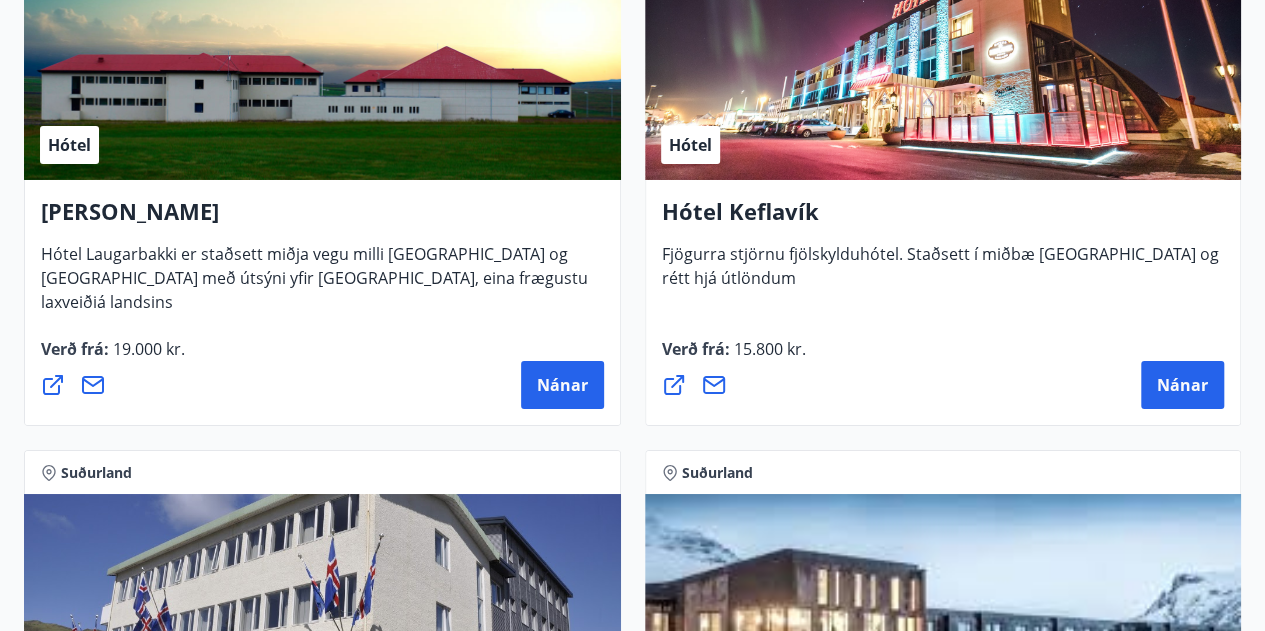 type 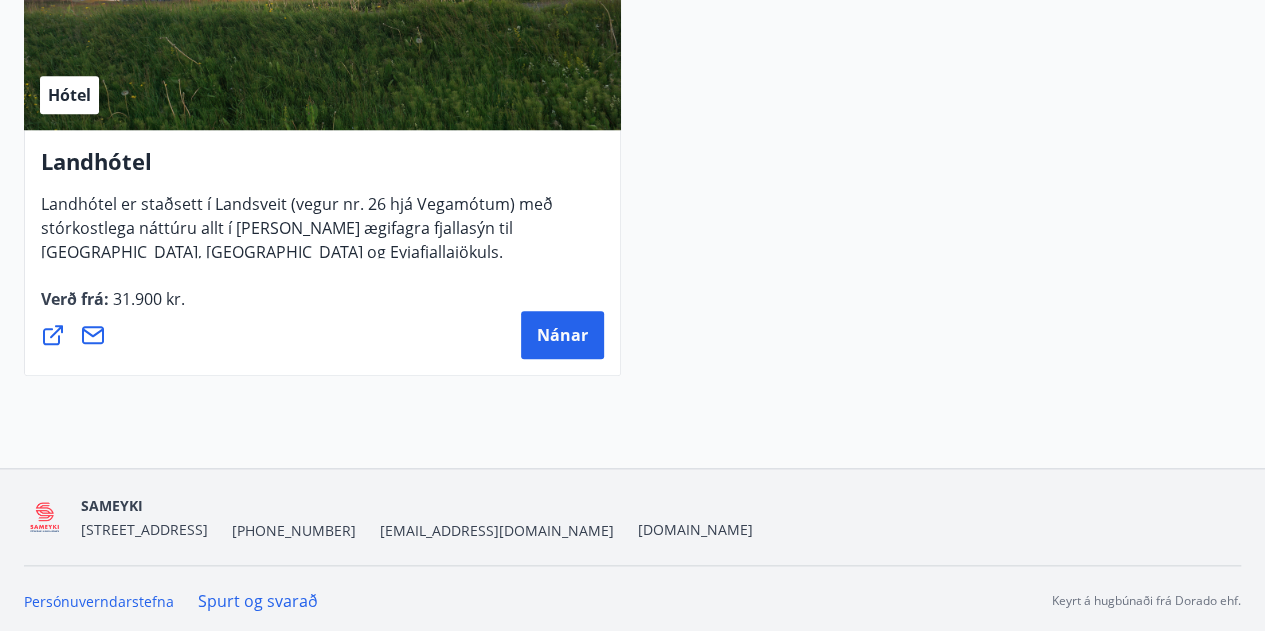 scroll, scrollTop: 8462, scrollLeft: 0, axis: vertical 